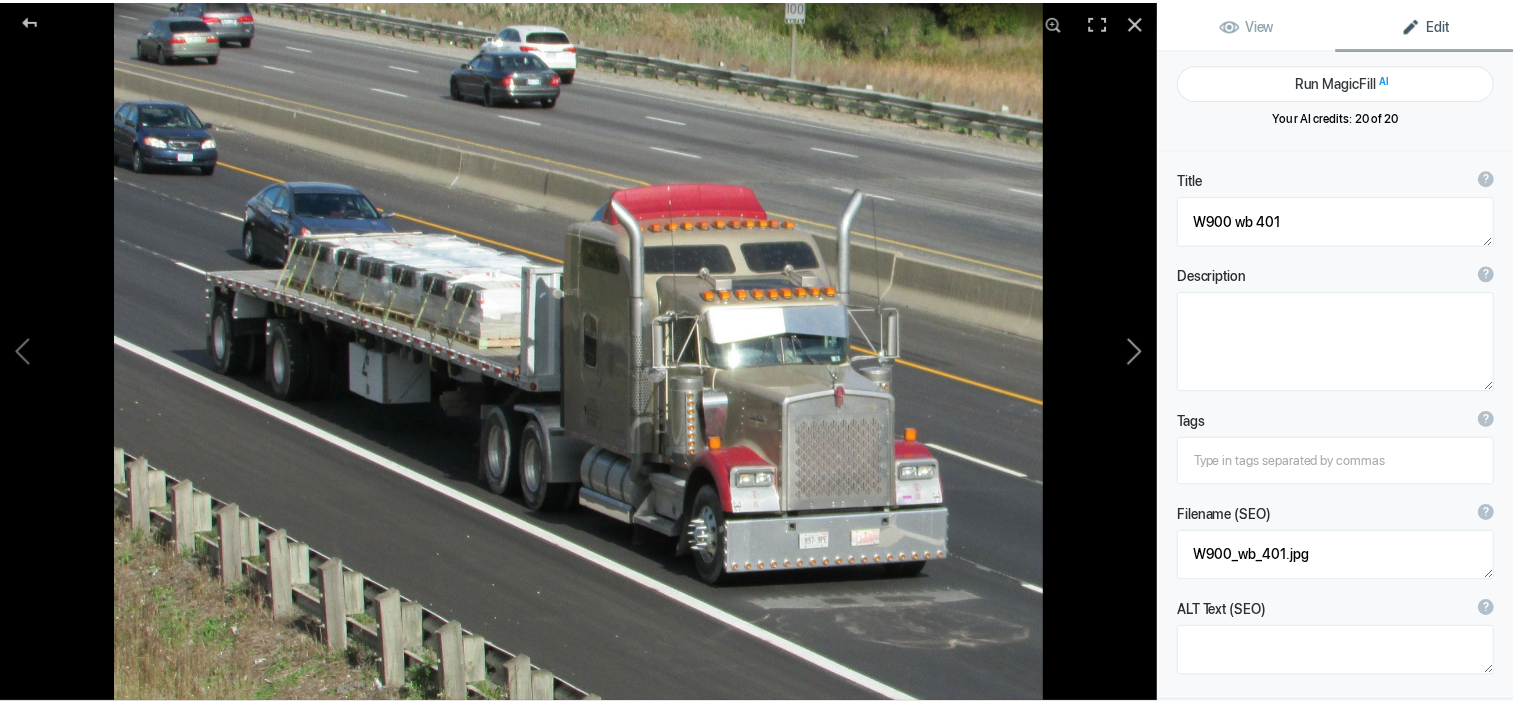 scroll, scrollTop: 0, scrollLeft: 0, axis: both 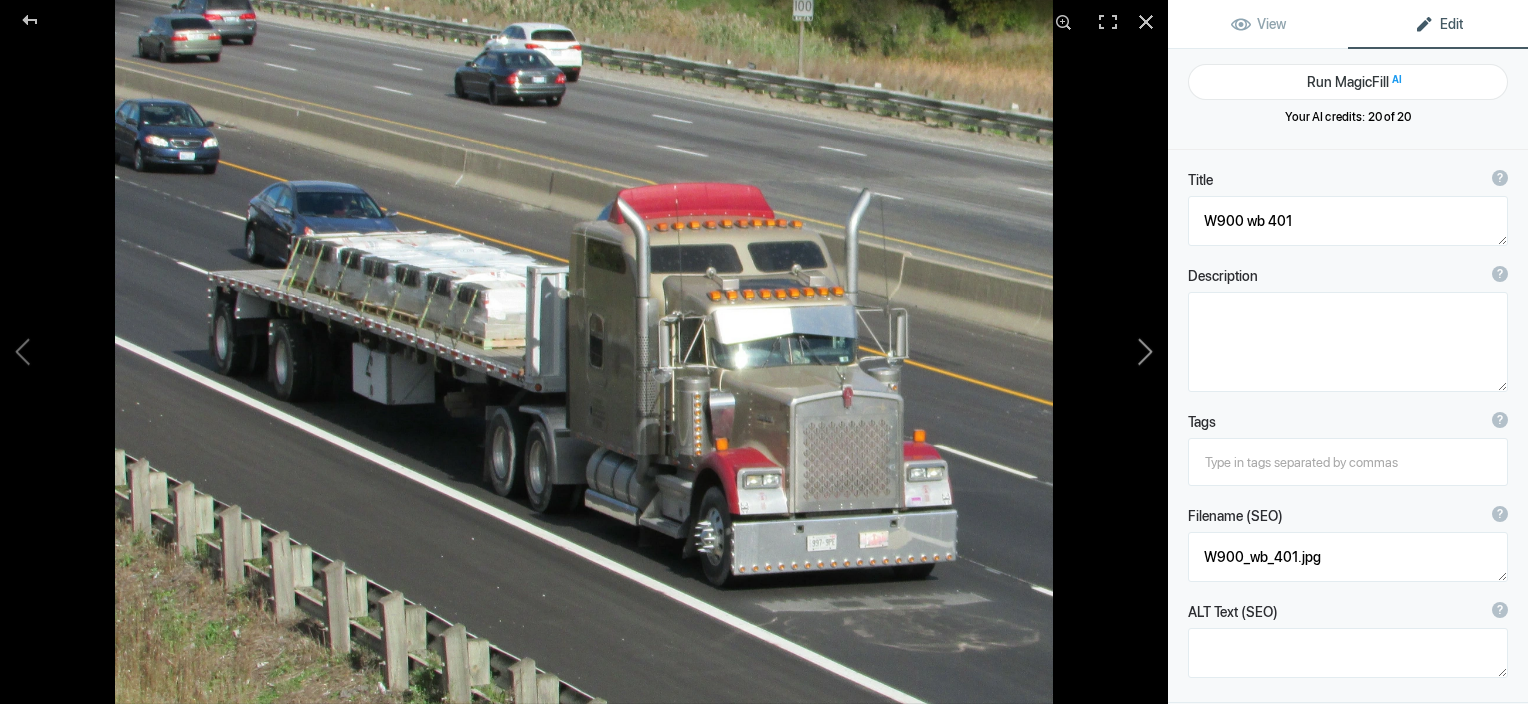 click 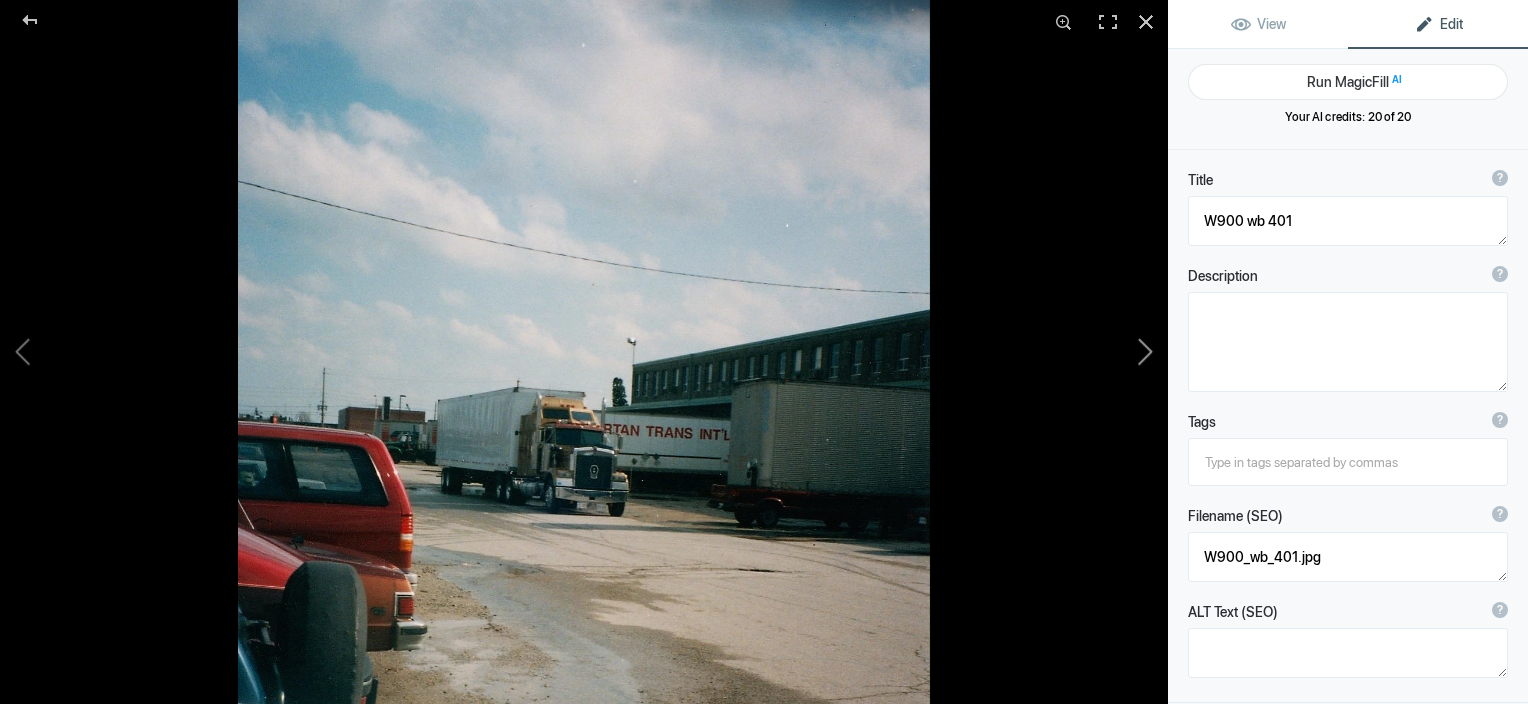 type on "[COMPANY_NAME] at [LOCATION]" 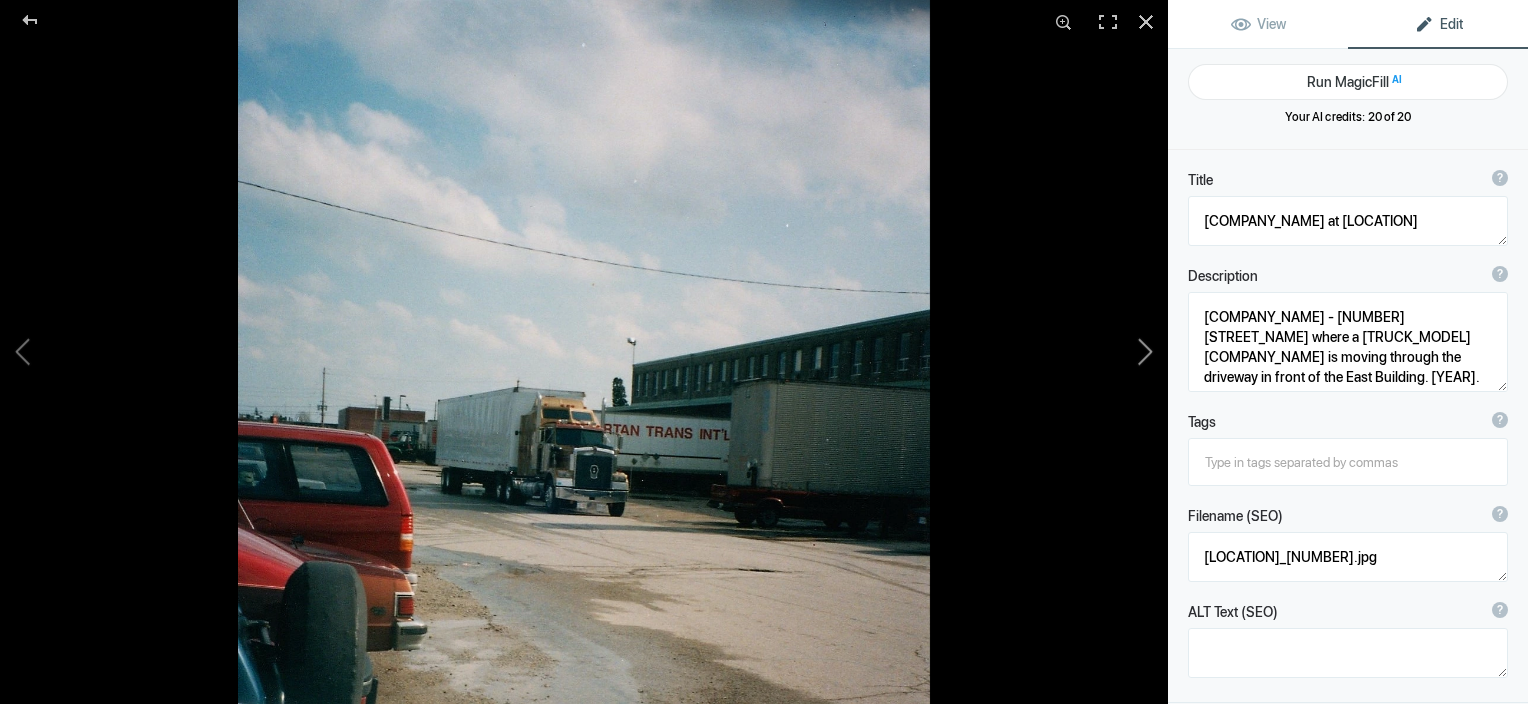 click 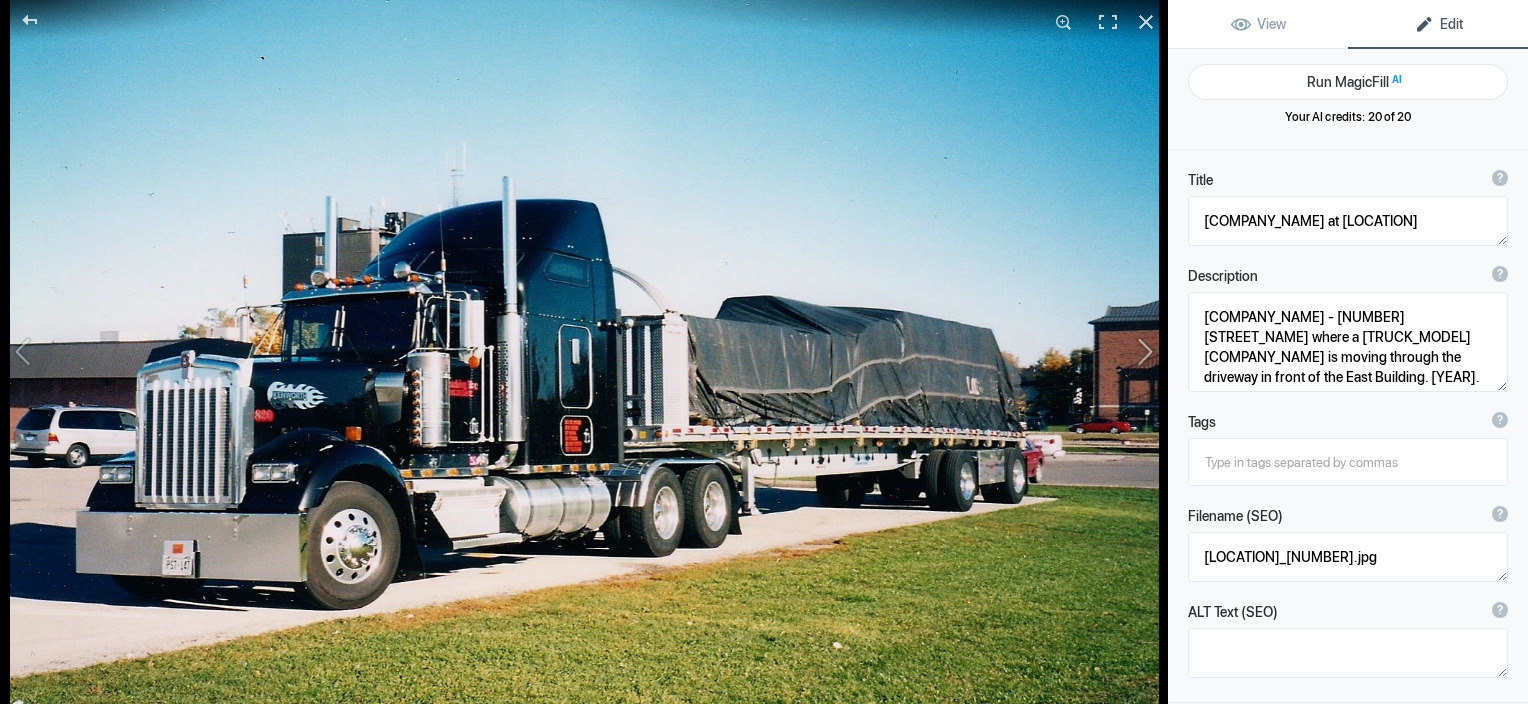 type on "[LOCATION] [TRUCK_MODEL]" 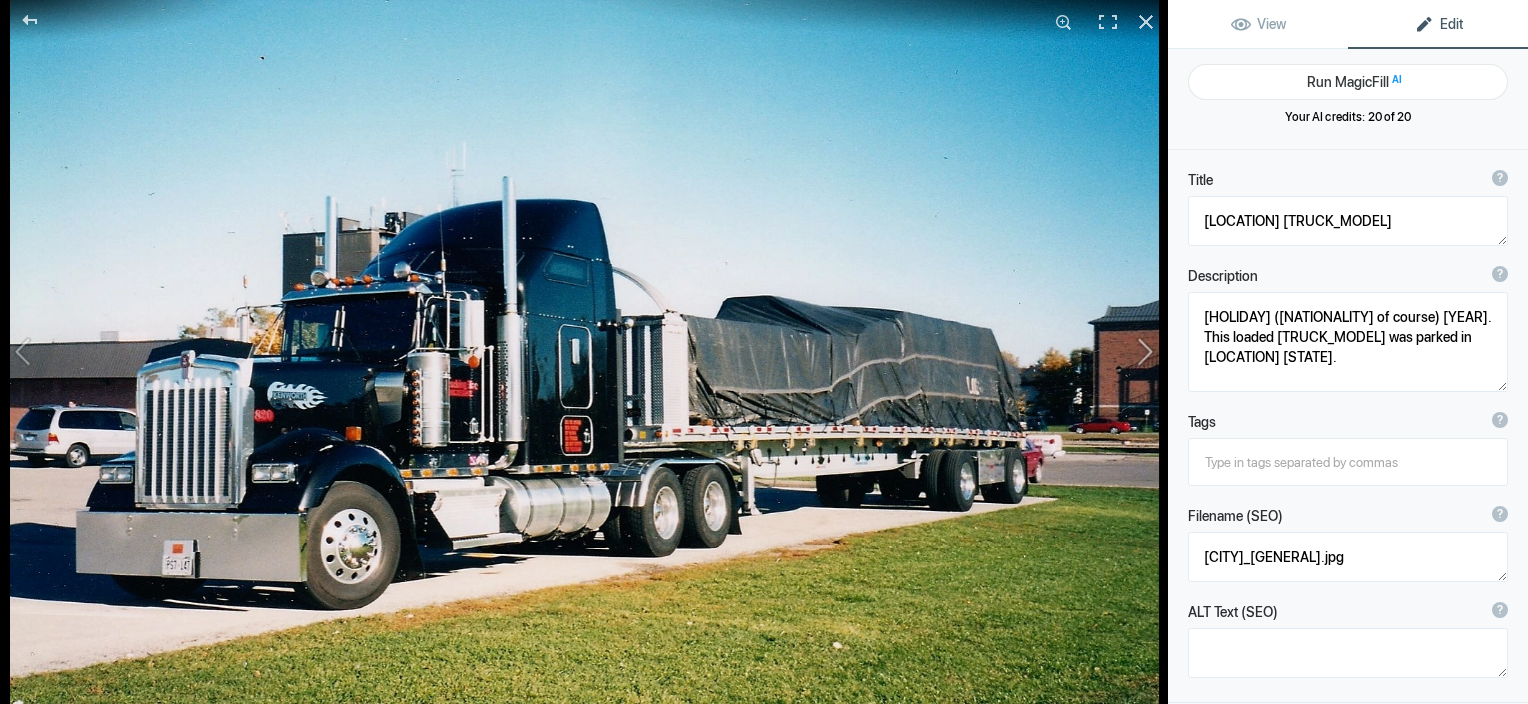 click 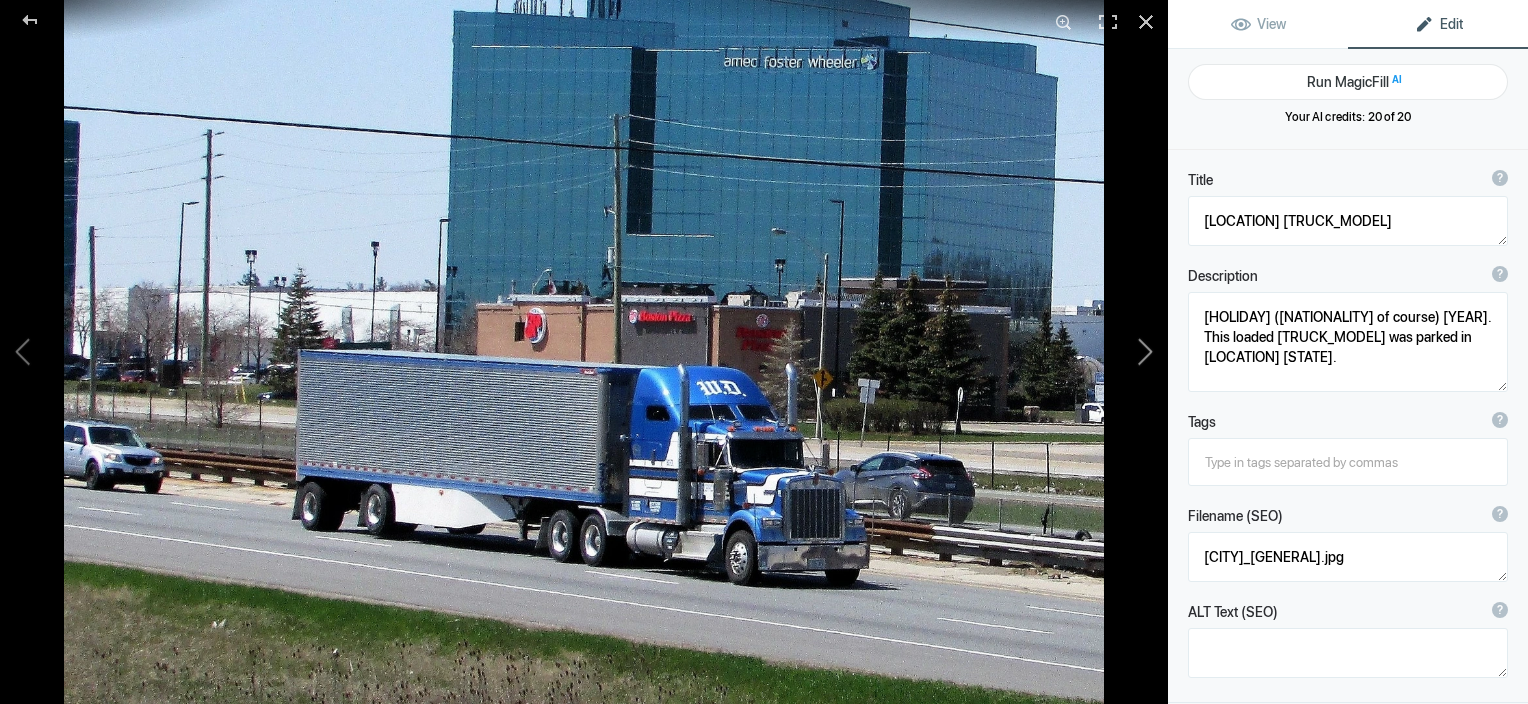 type on "WD Potato" 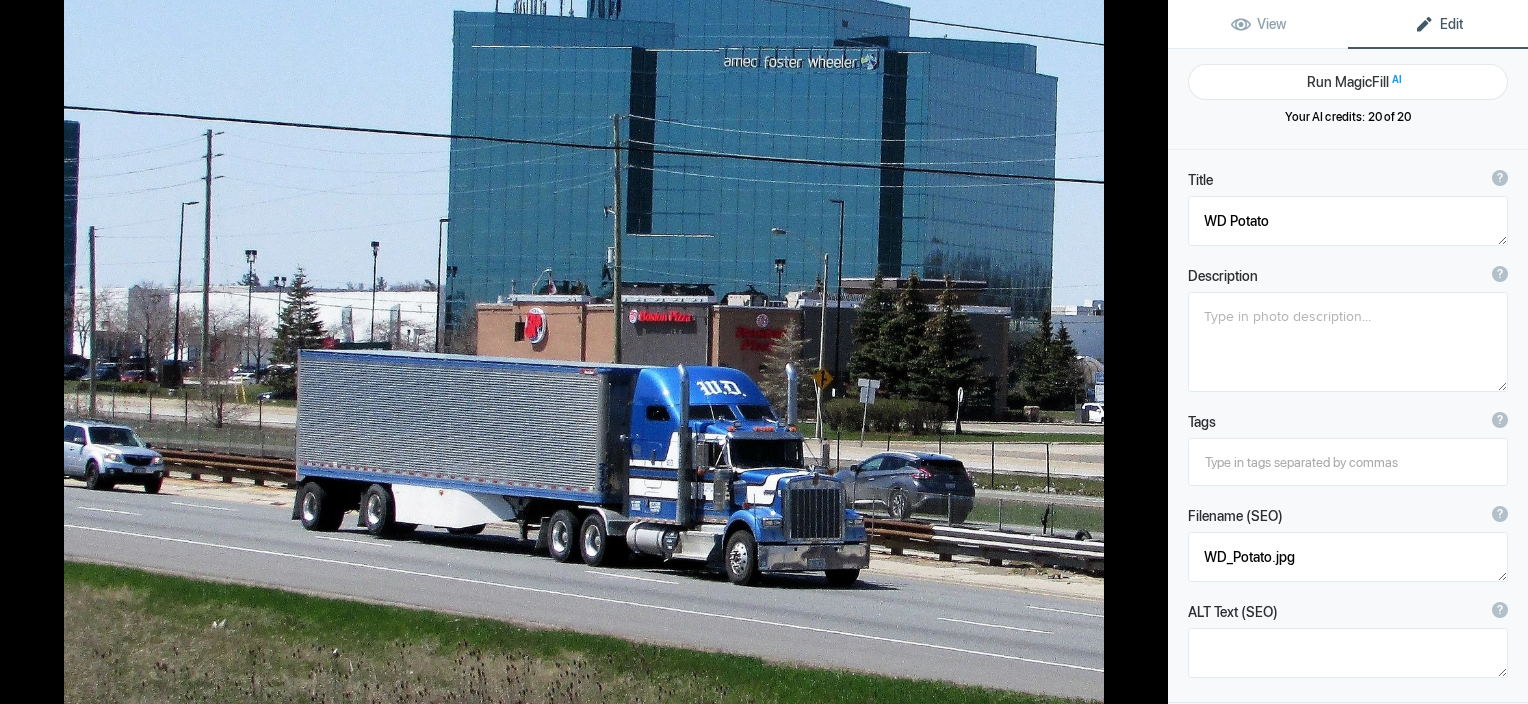 click 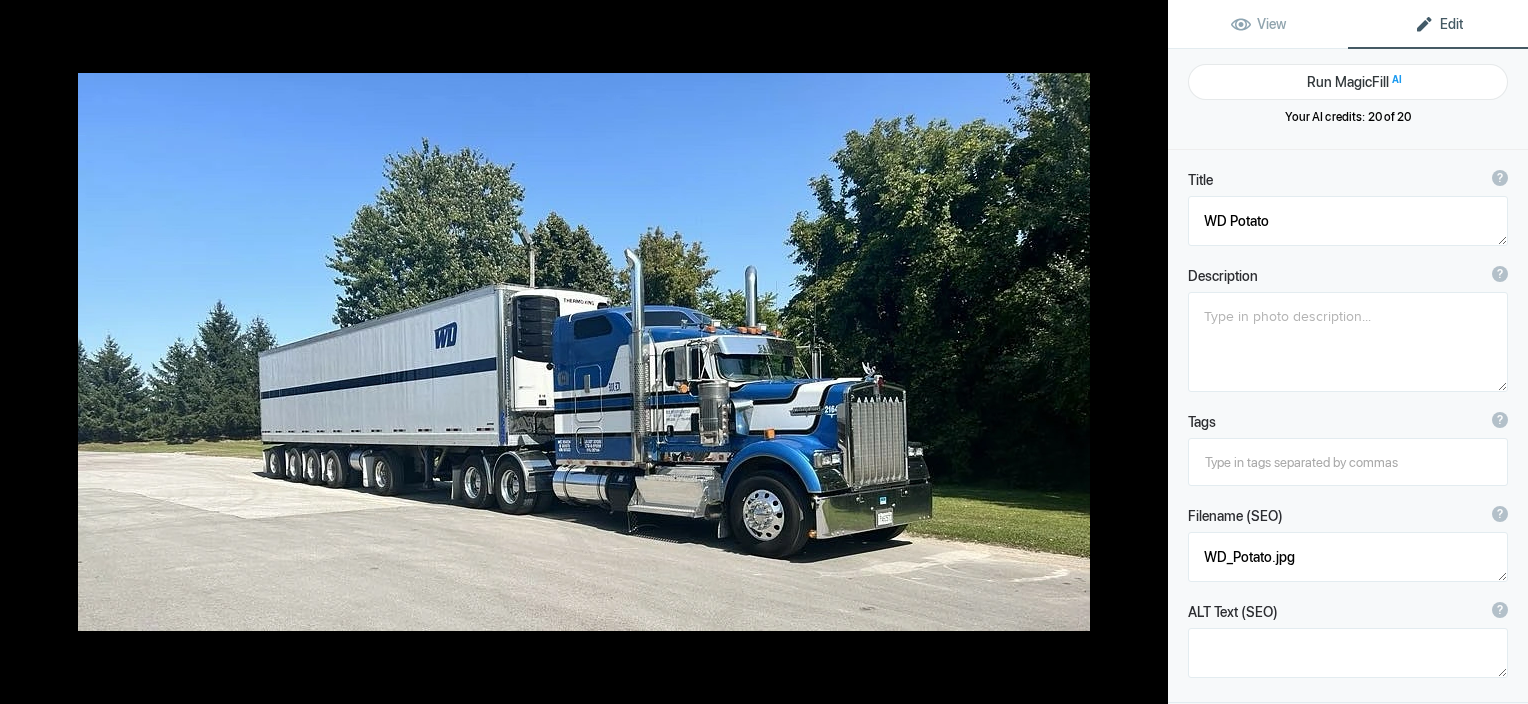 type on "[COMPANY_NAME] [PRODUCT_TYPE] [EVENT] [EVENT]" 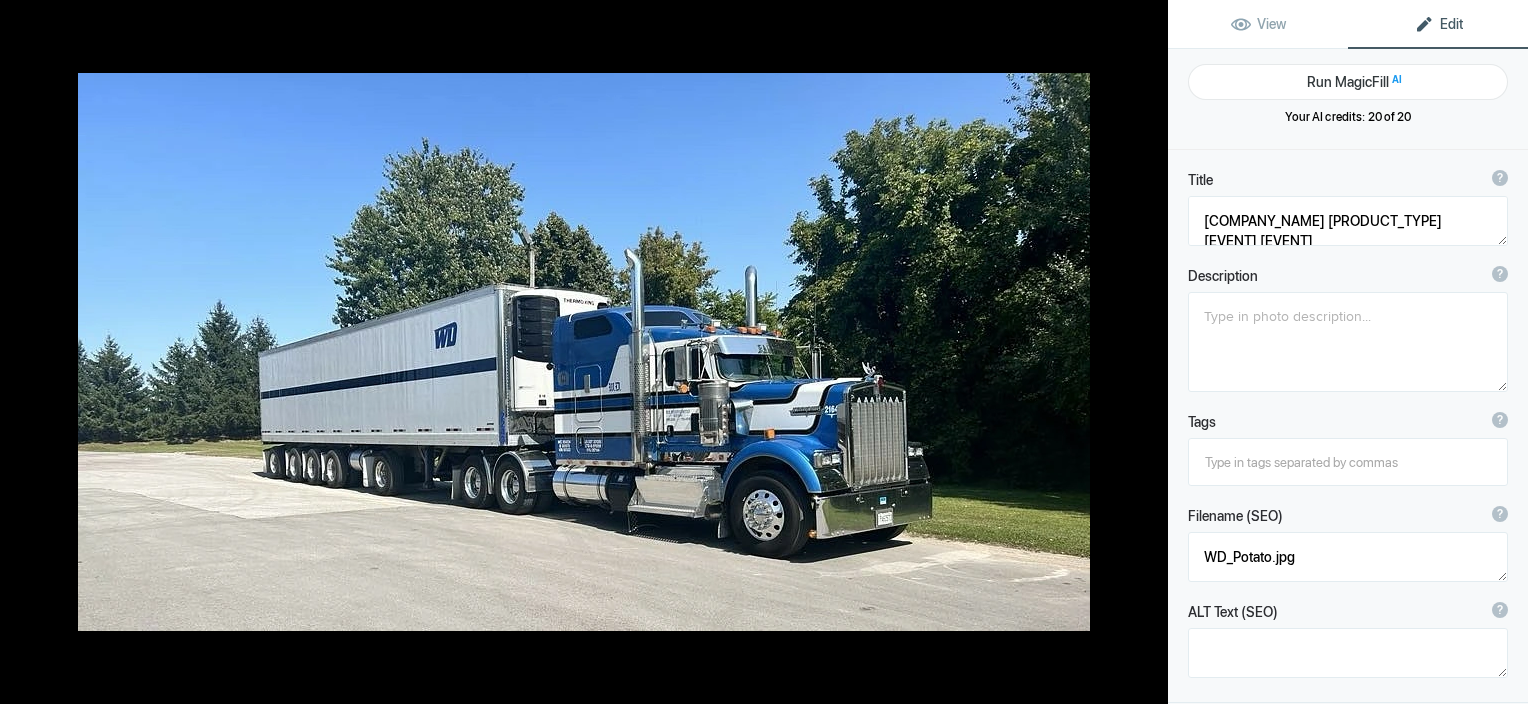 type on "[FIRST]_[LAST]_W9.jpeg" 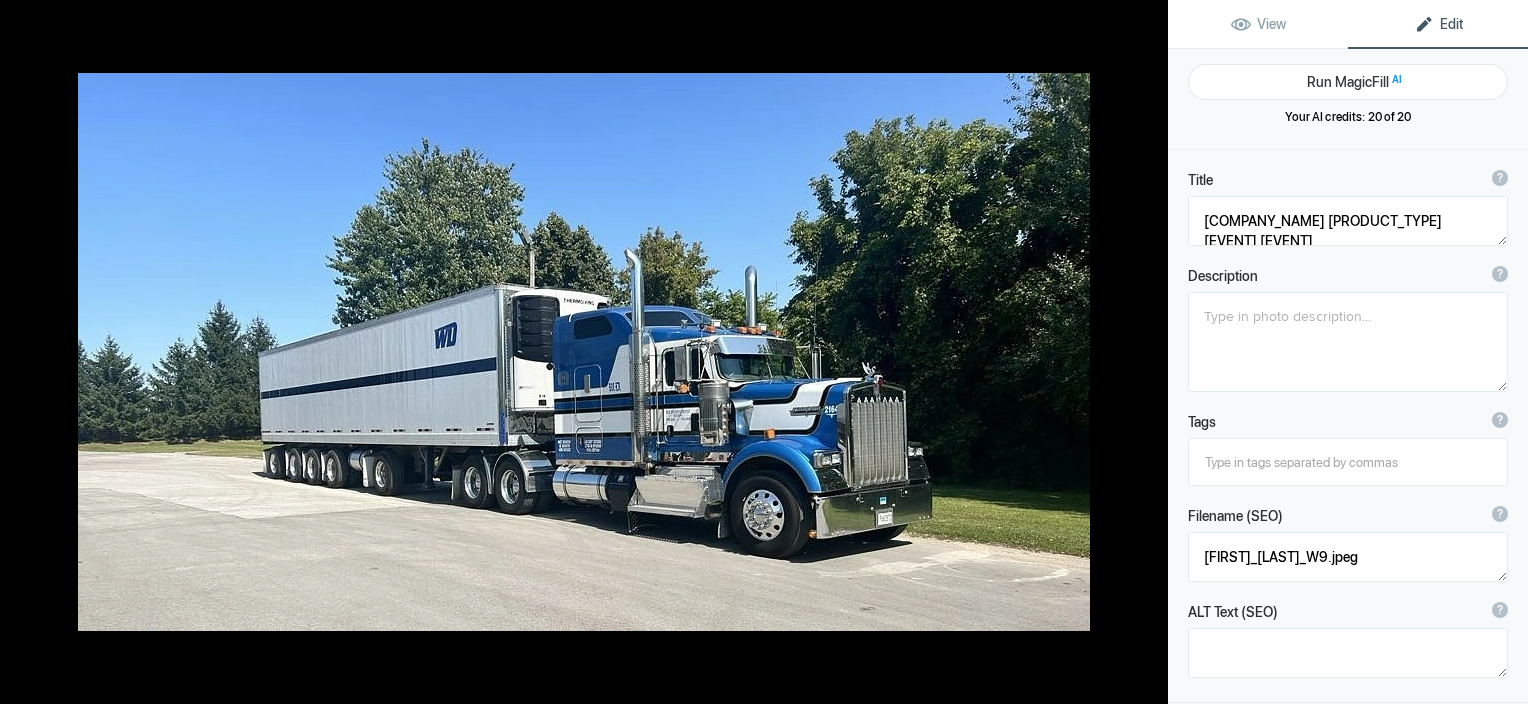 click 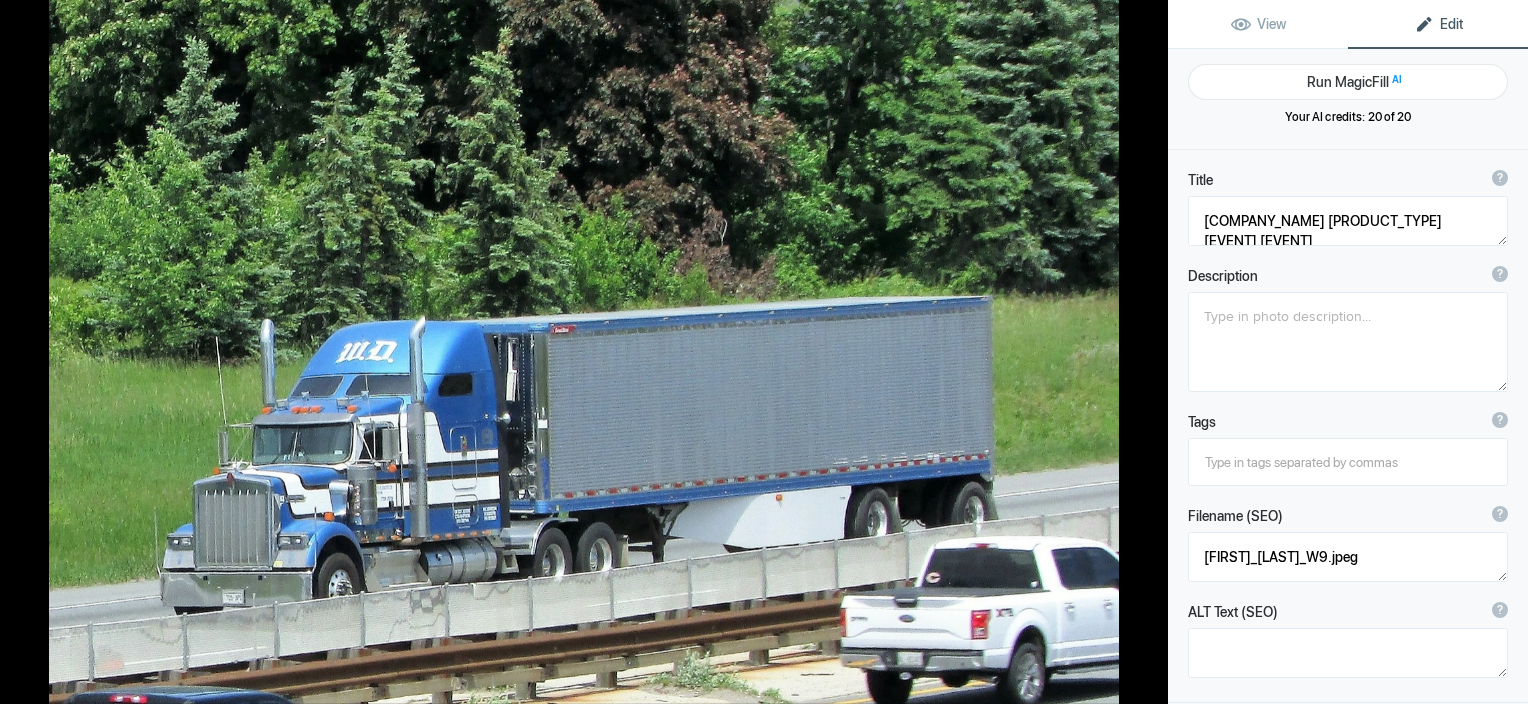 type on "[COMPANY_NAME] [PRODUCT_TYPE] [LOCATION] Bound [DATE]" 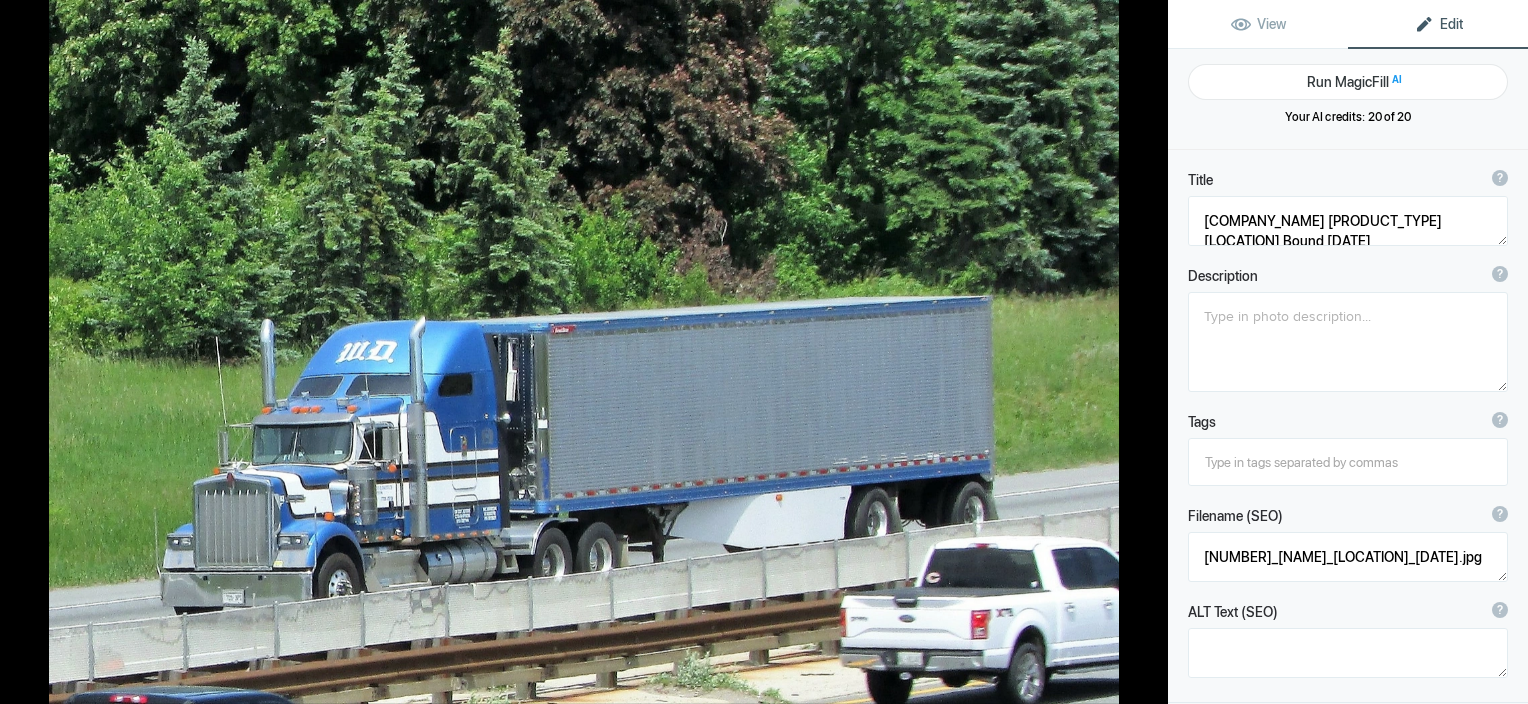 click 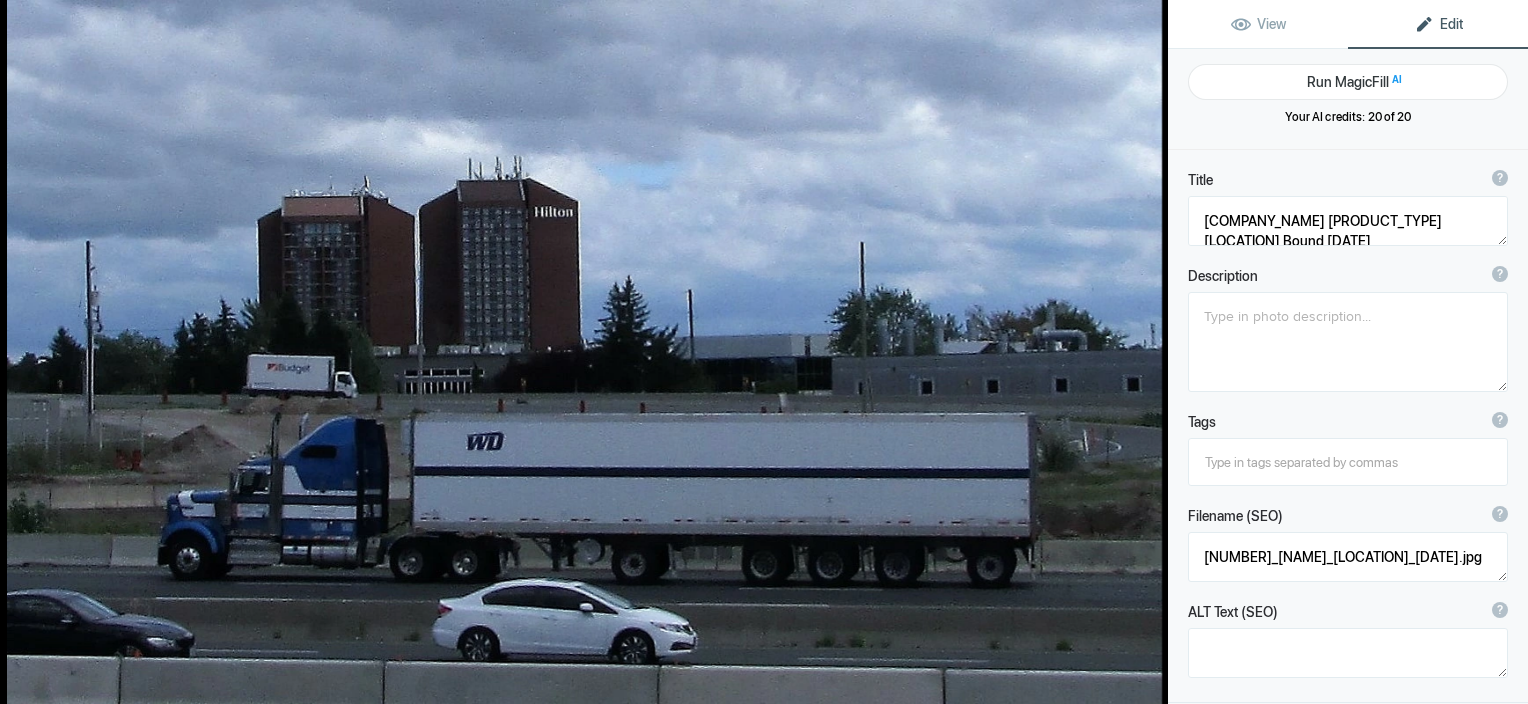 type on "[COMPANY_NAME] [TRUCK_MODEL] [QUANTITY] axle" 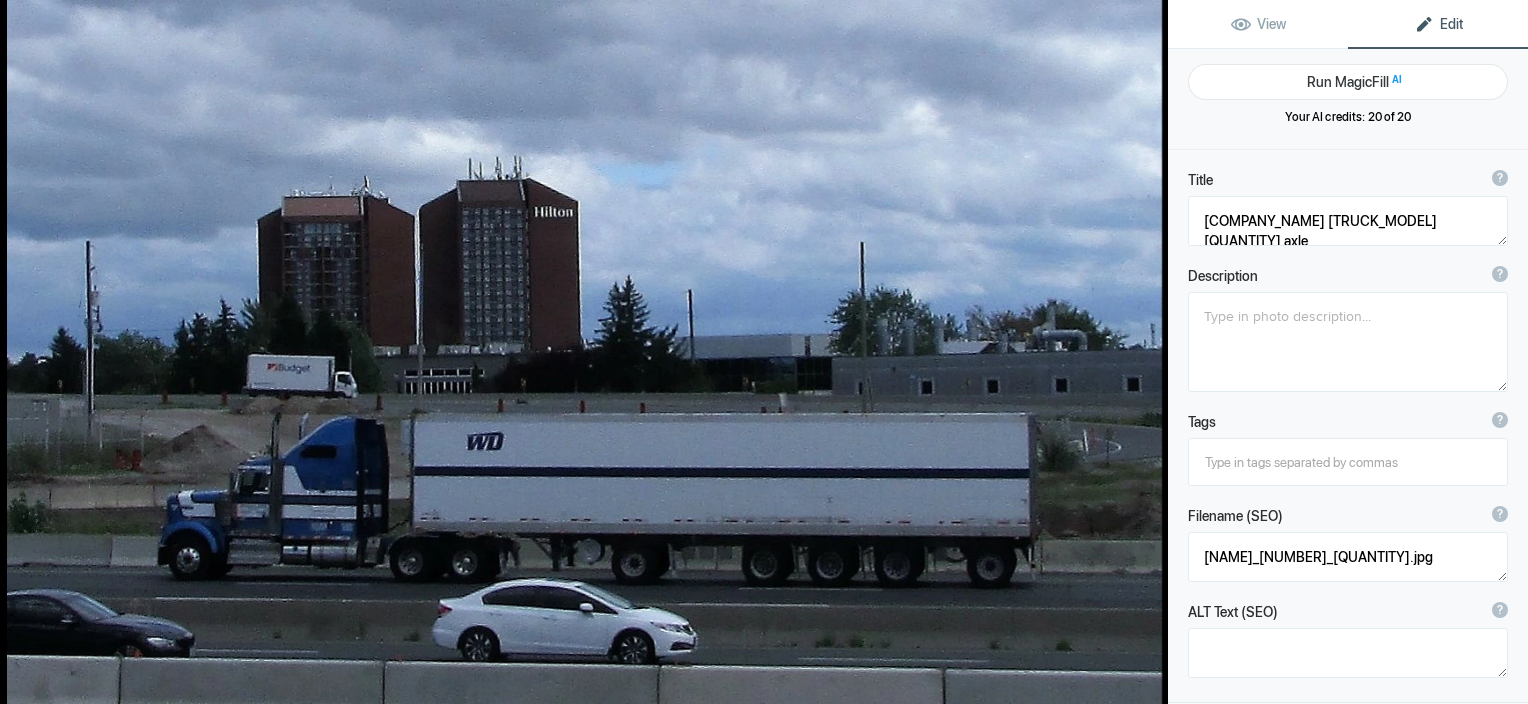 click 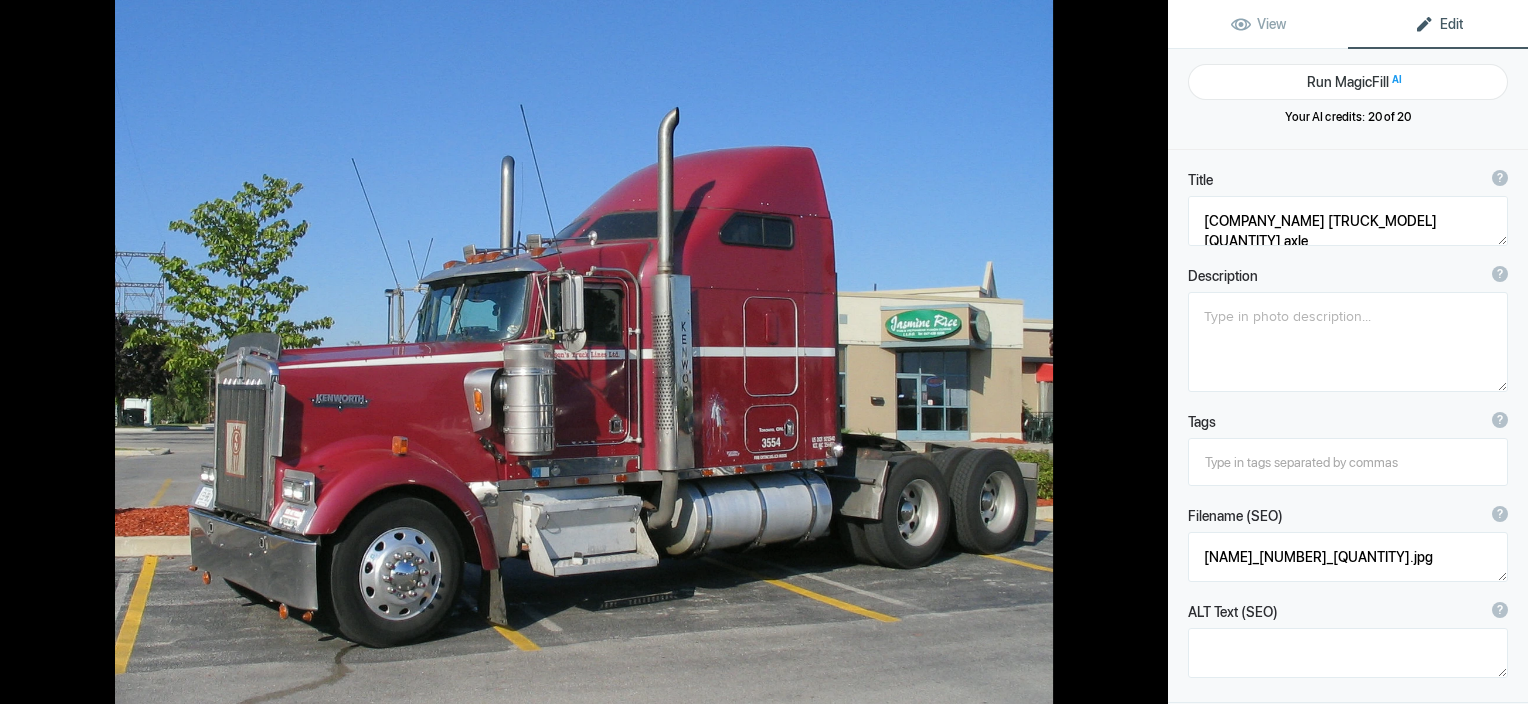 type on "[FIRST] [NUMBER]" 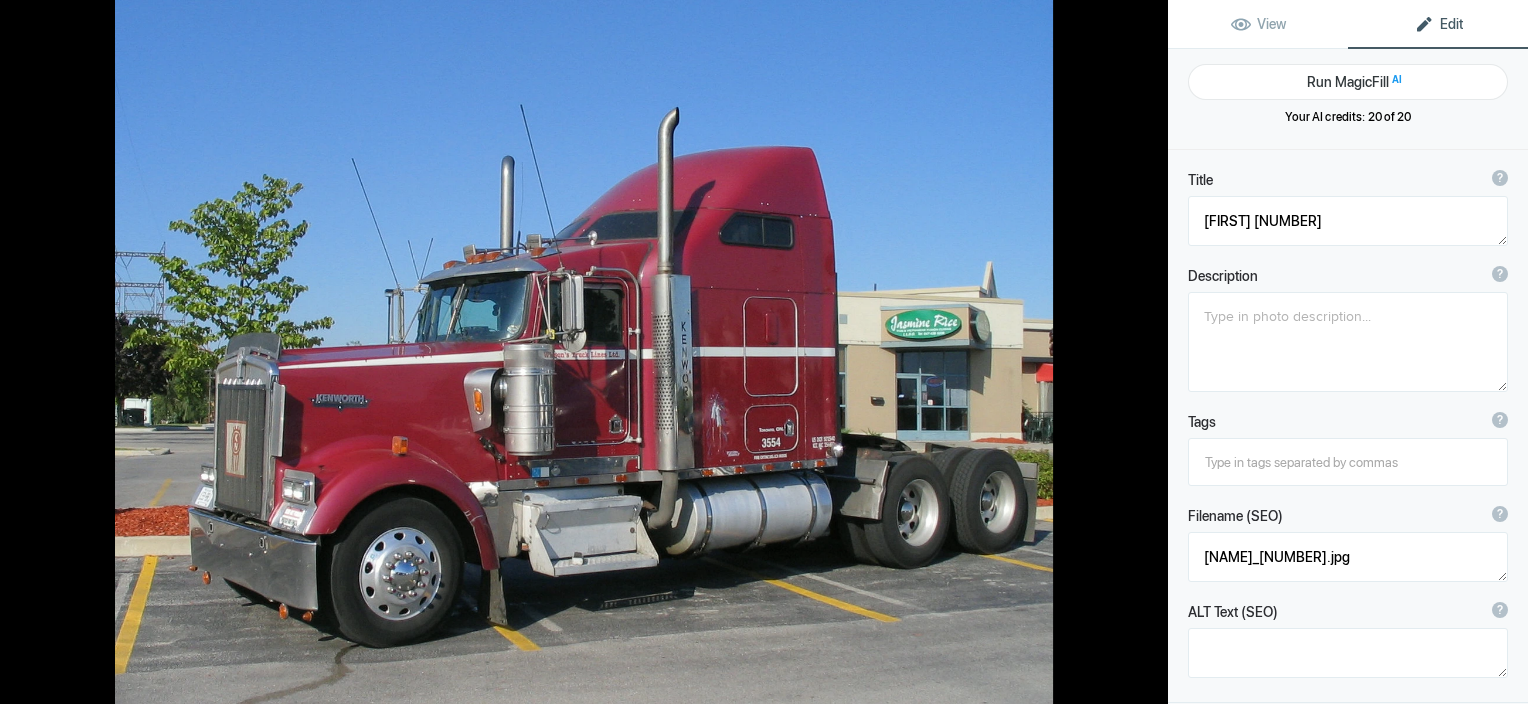 click 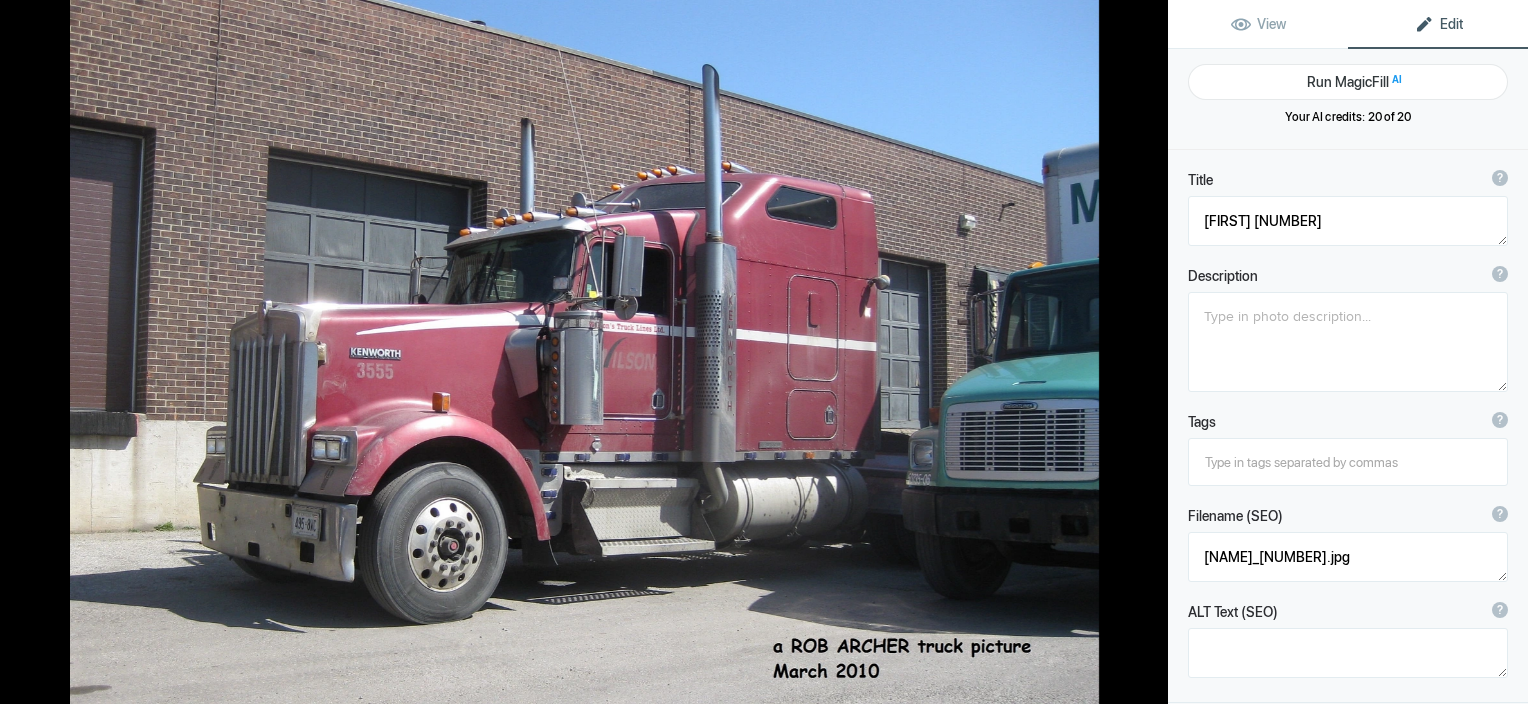 type on "[FIRST] [NUMBER]" 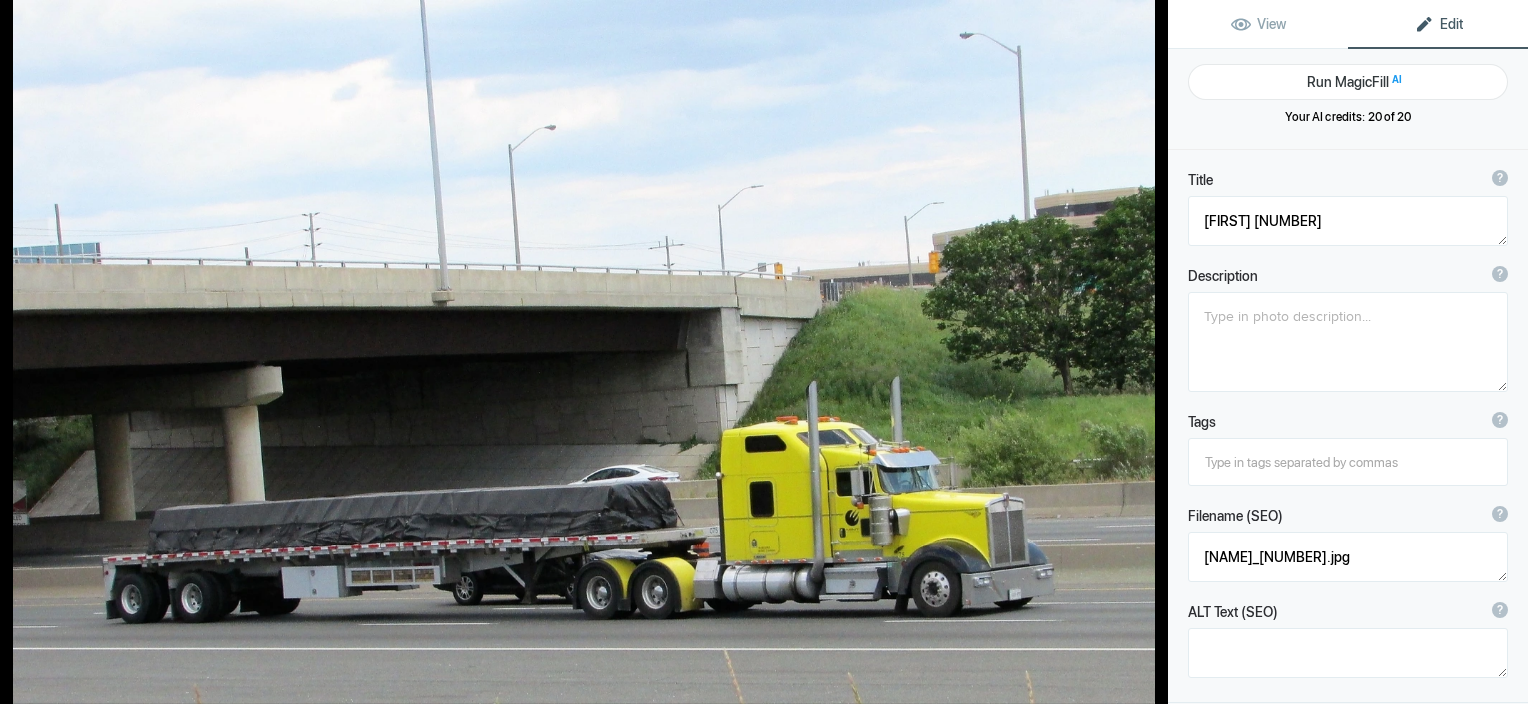 type on "Yellow [TRUCK_MODEL]" 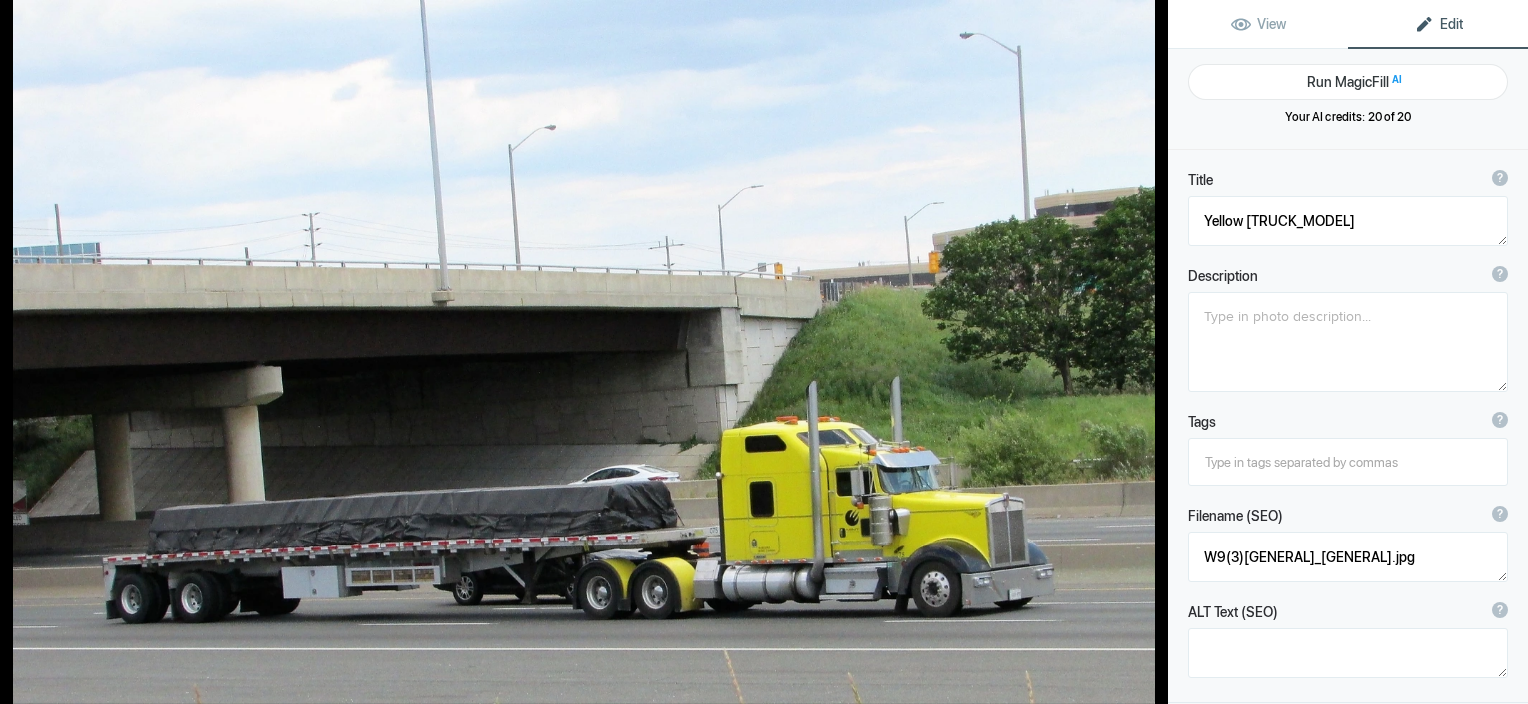 click 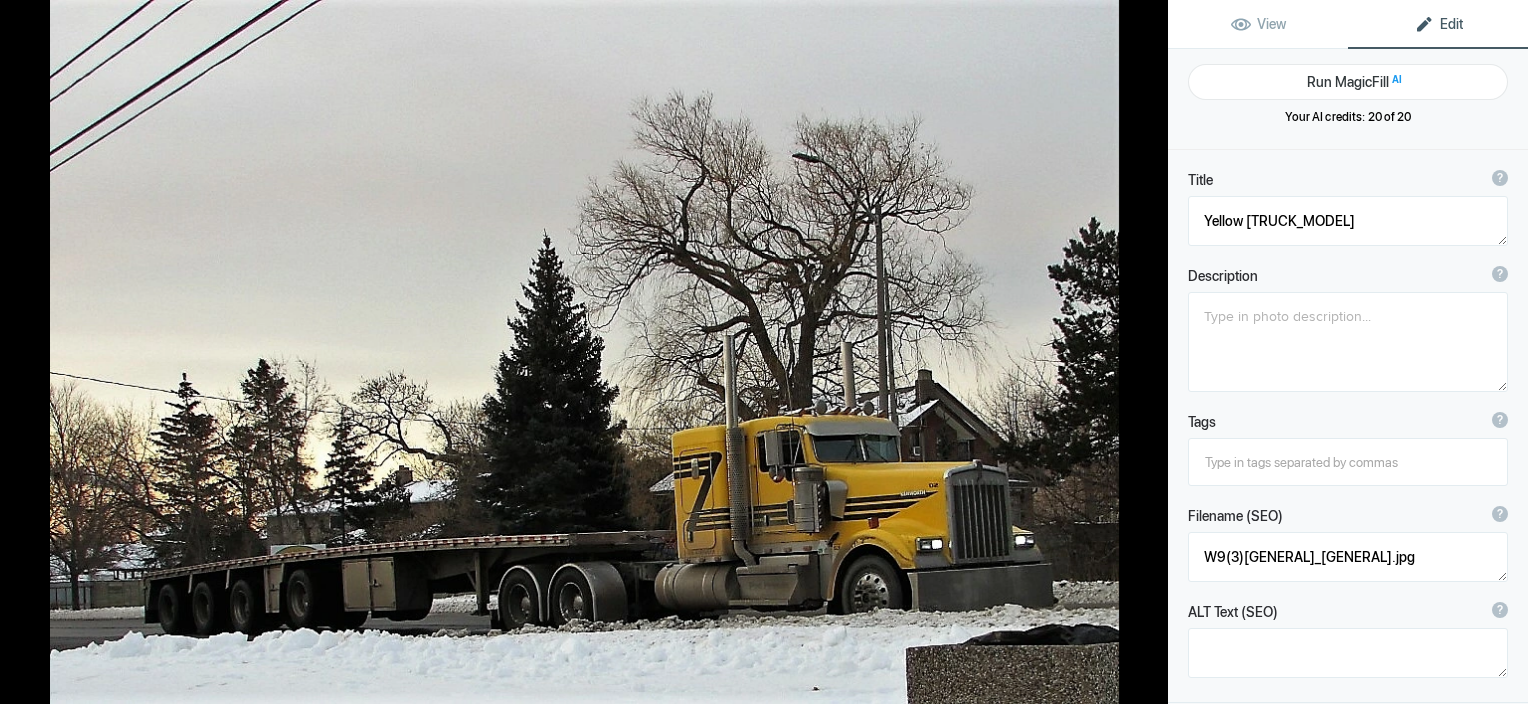 type on "Yellow [TRUCK_MODEL]" 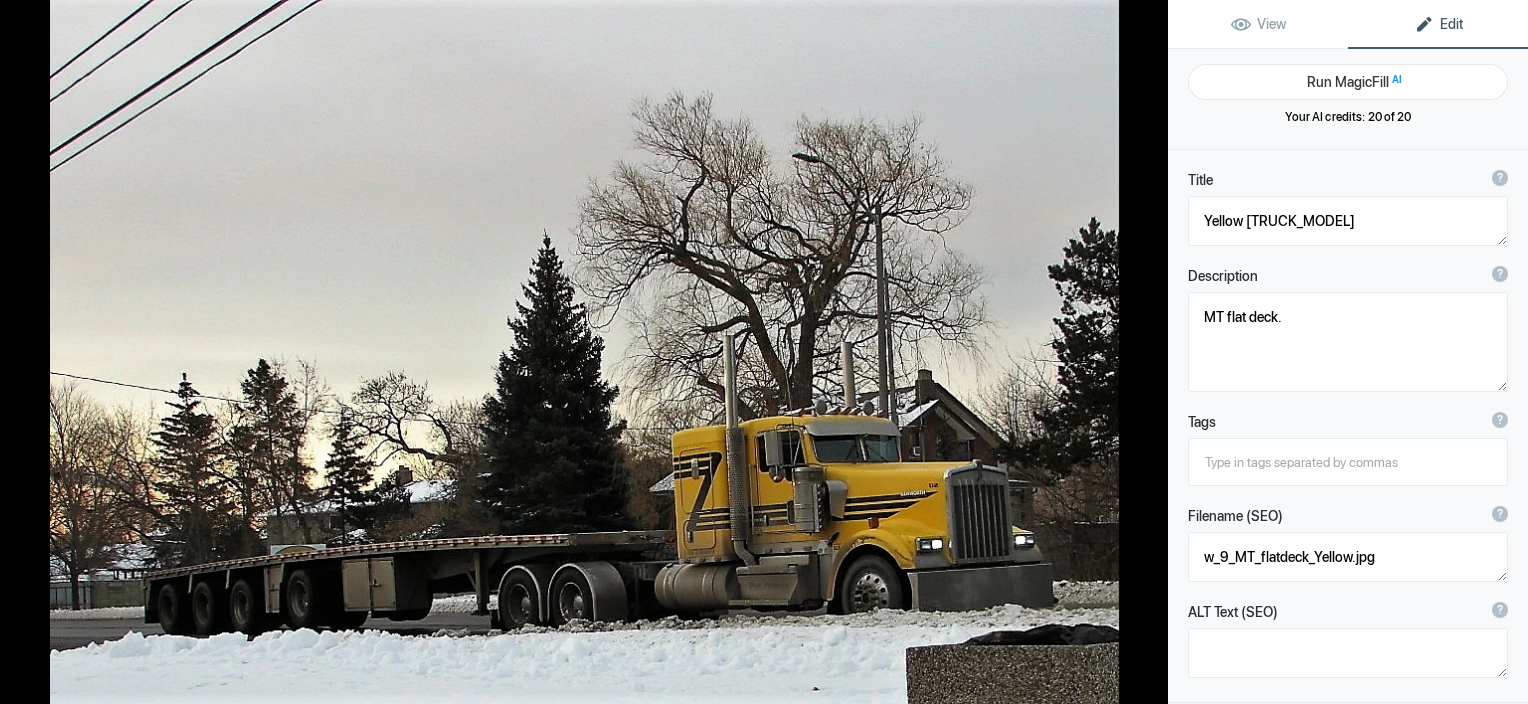 click 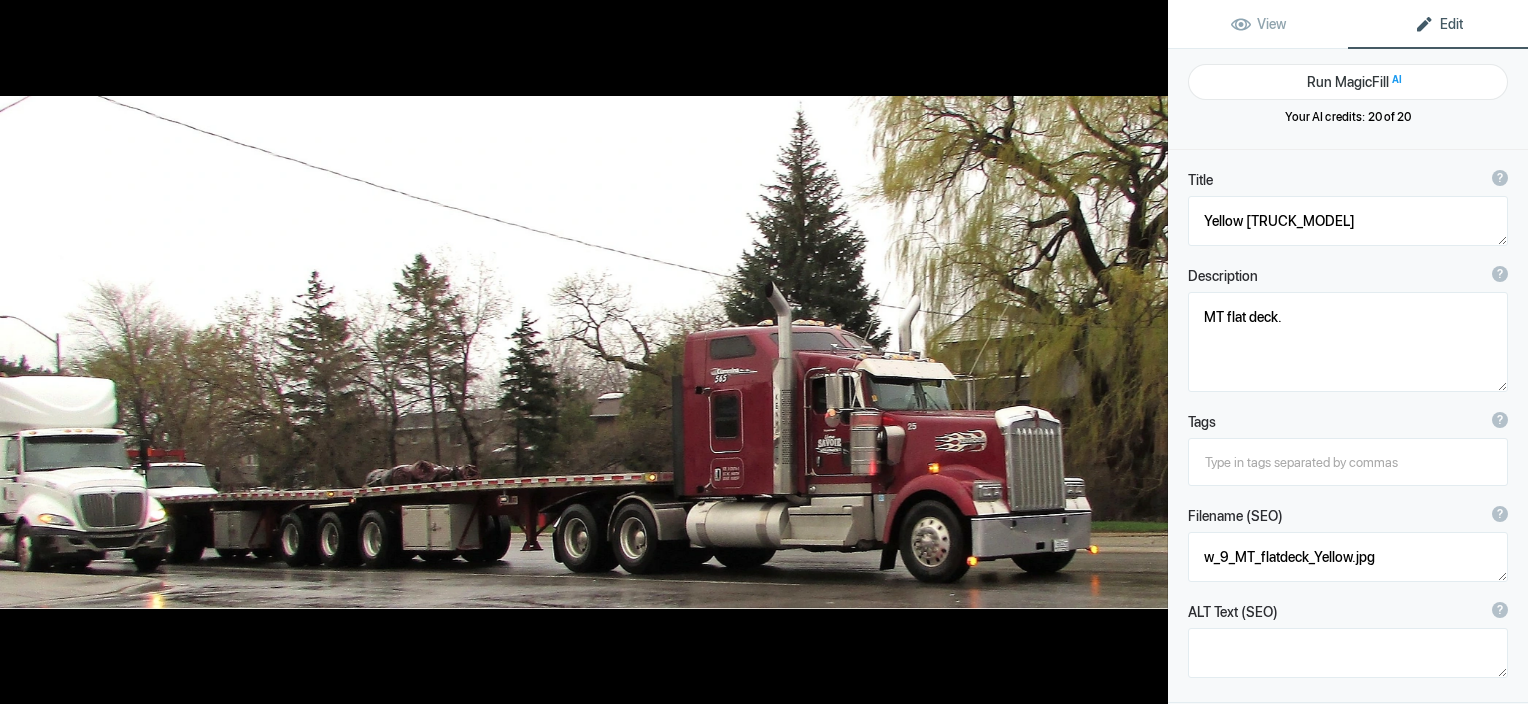 type on "[PERSON_NAME]" 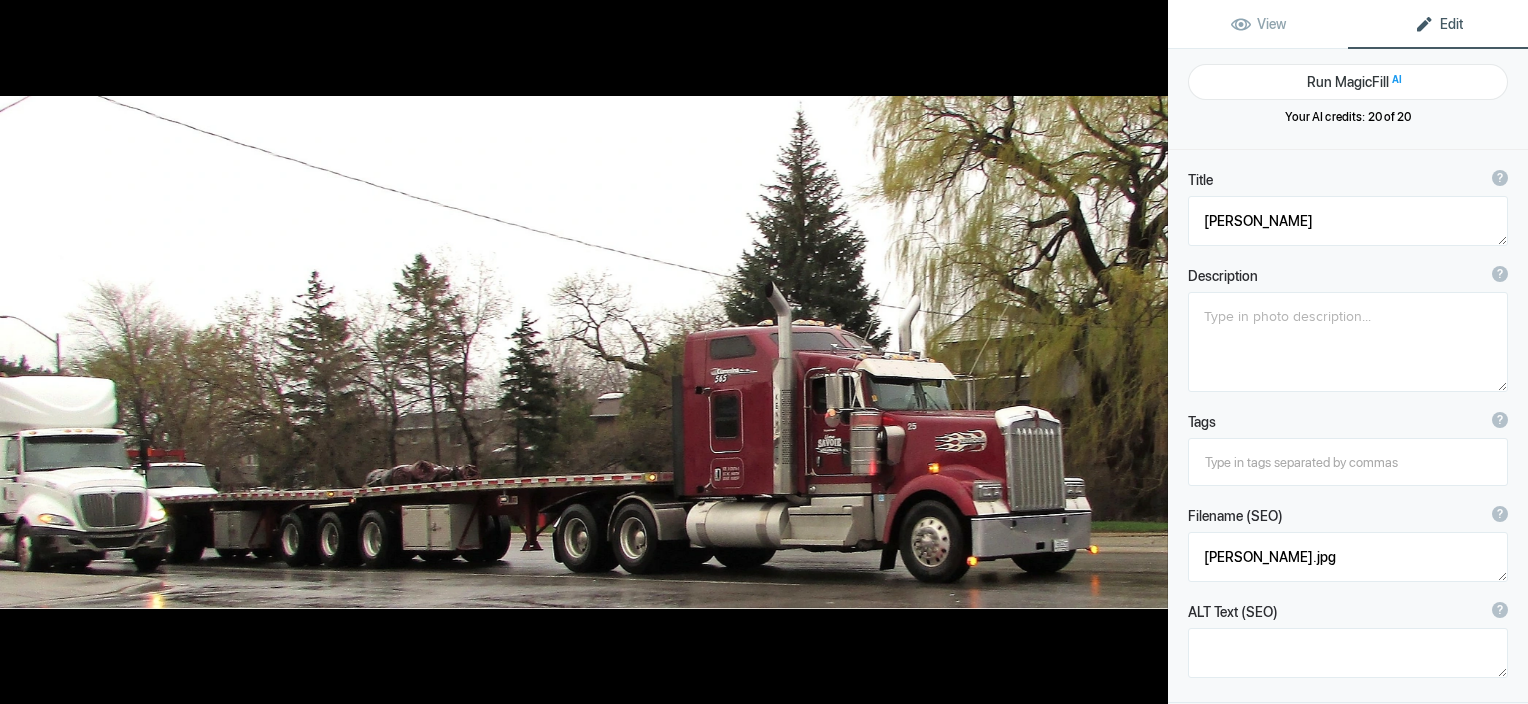 click 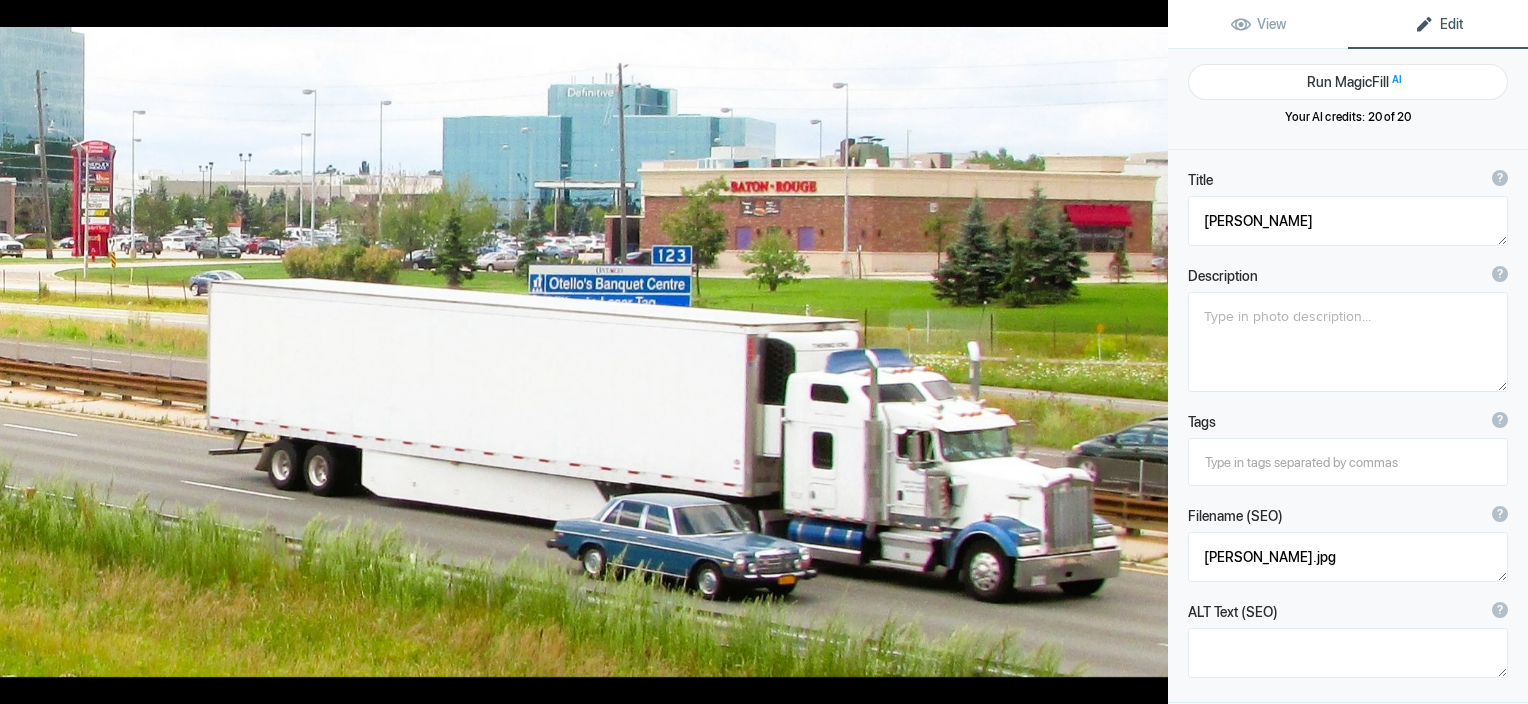 type on "[GENERAL] passing [GENERAL] [GENERAL]" 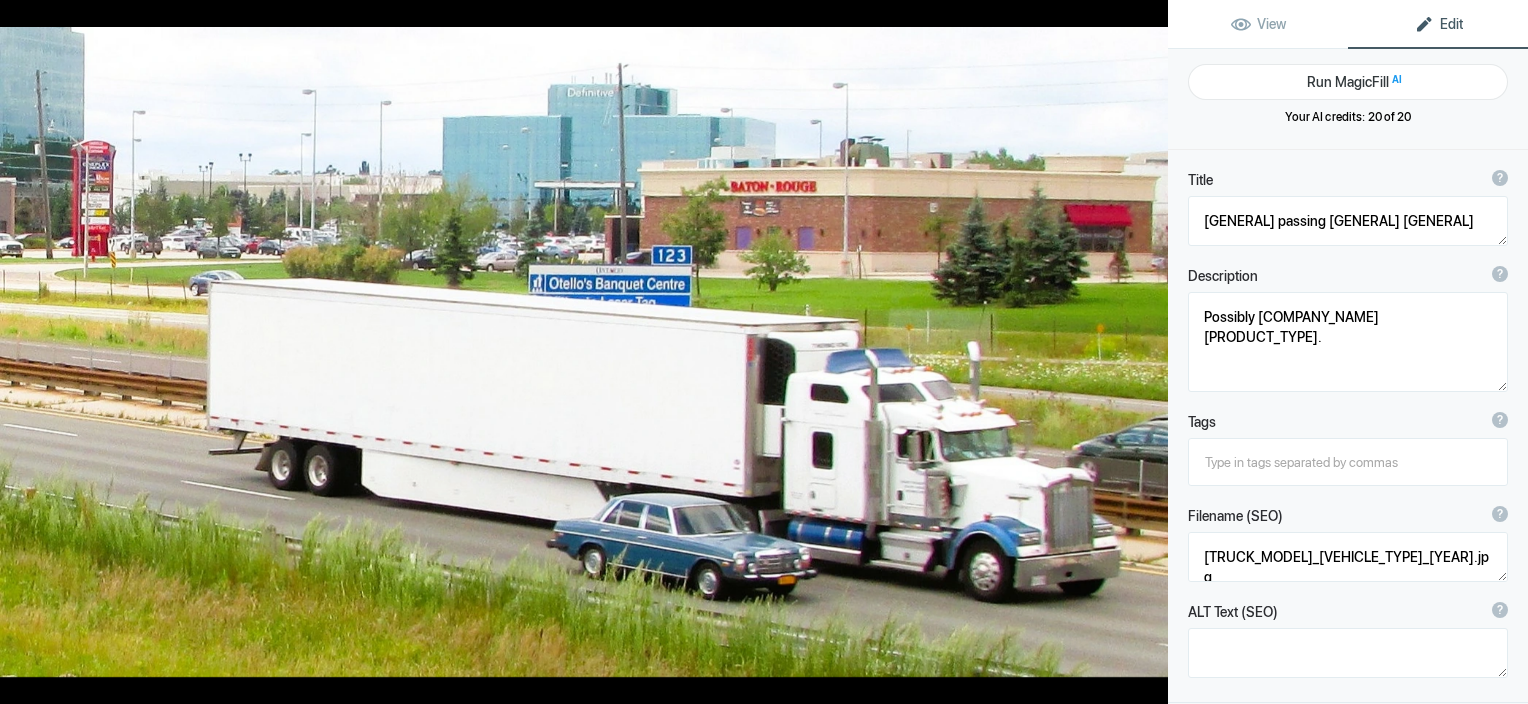 click 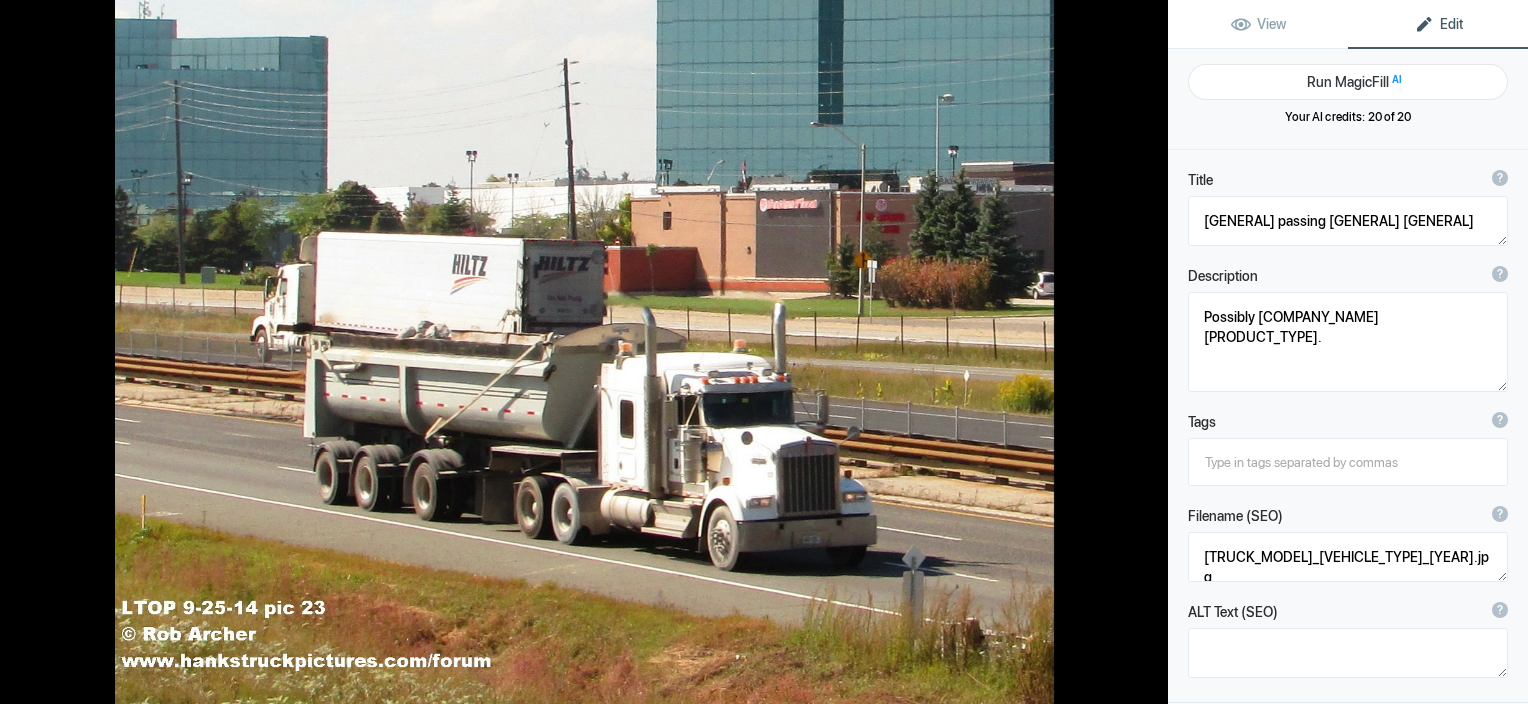 type on "W900 with [GENERAL] [GENERAL]" 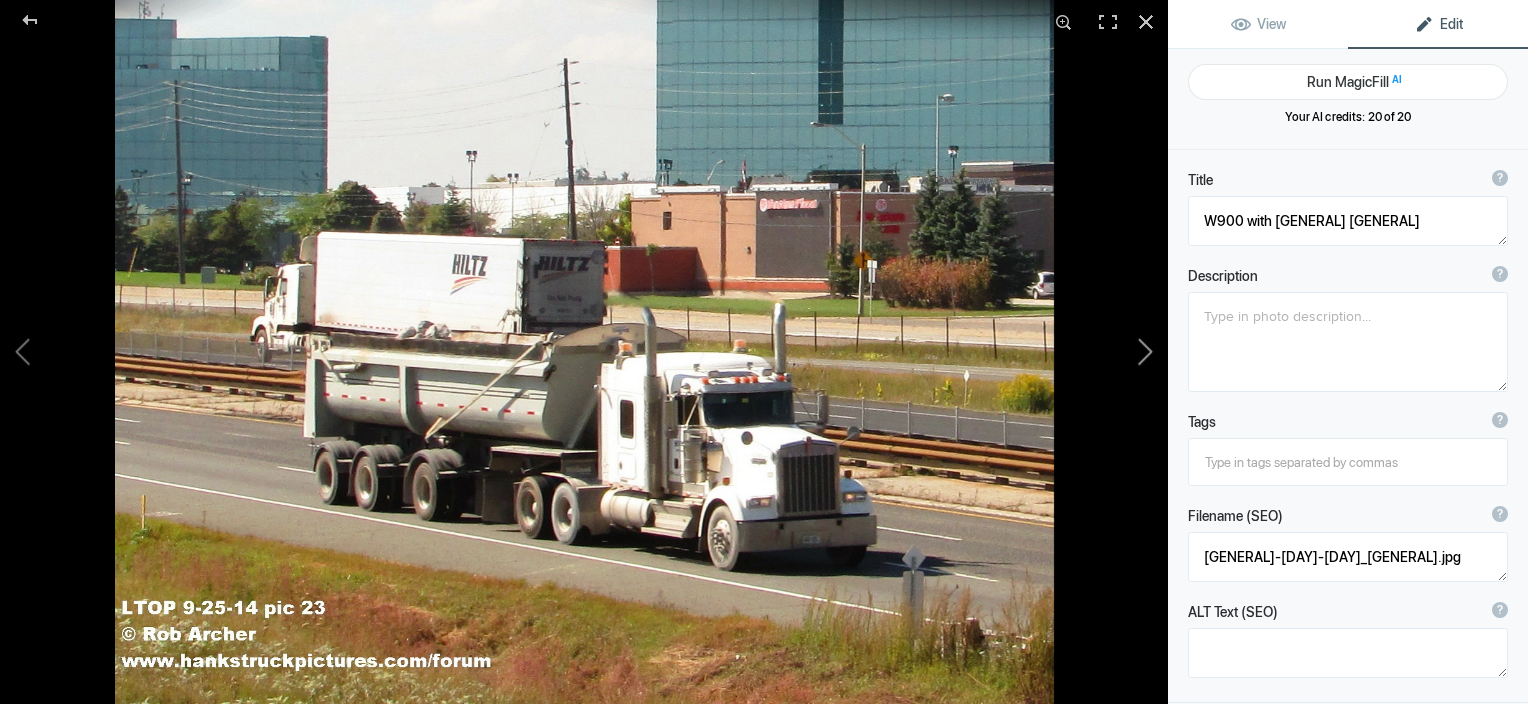 click 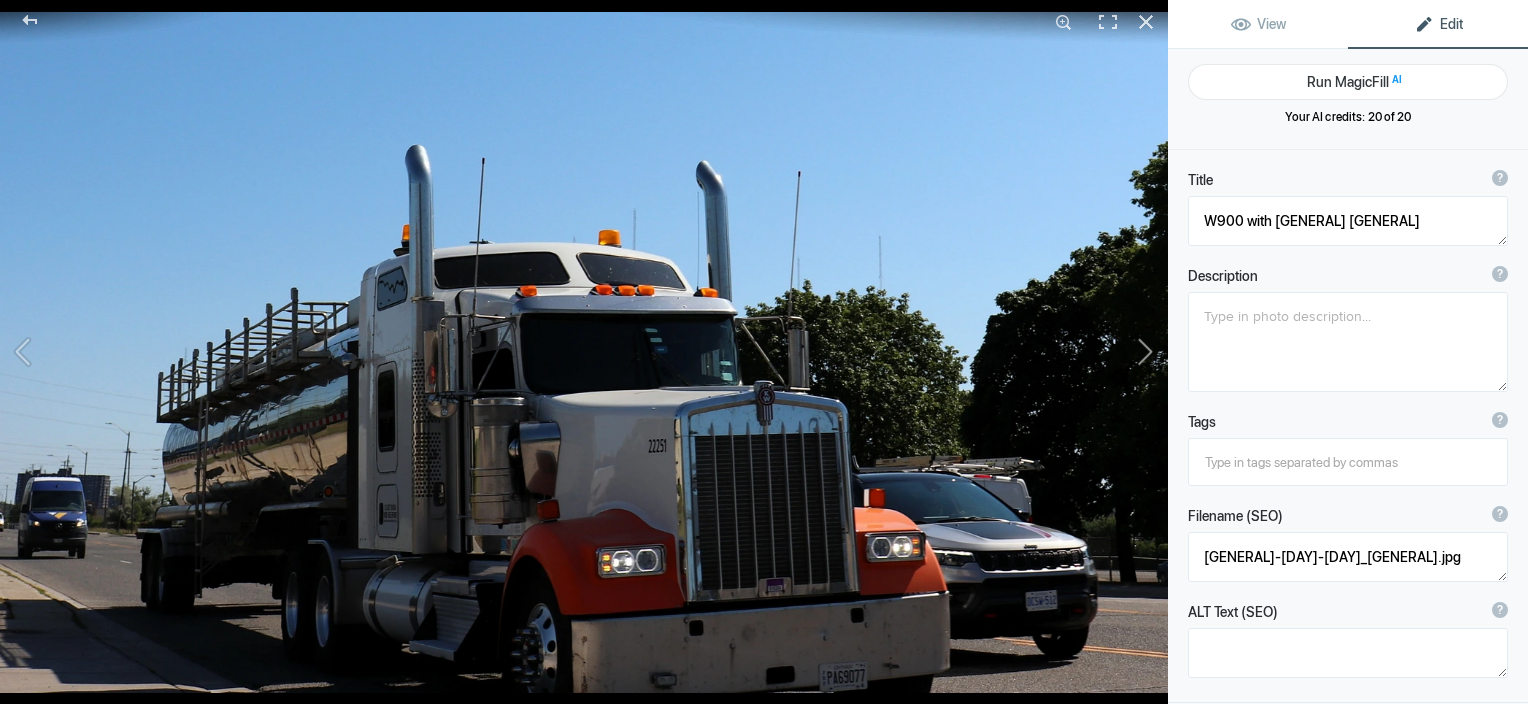type on "[MONTH]-[DAY] [YEAR] [COMPANY] [GENERAL]" 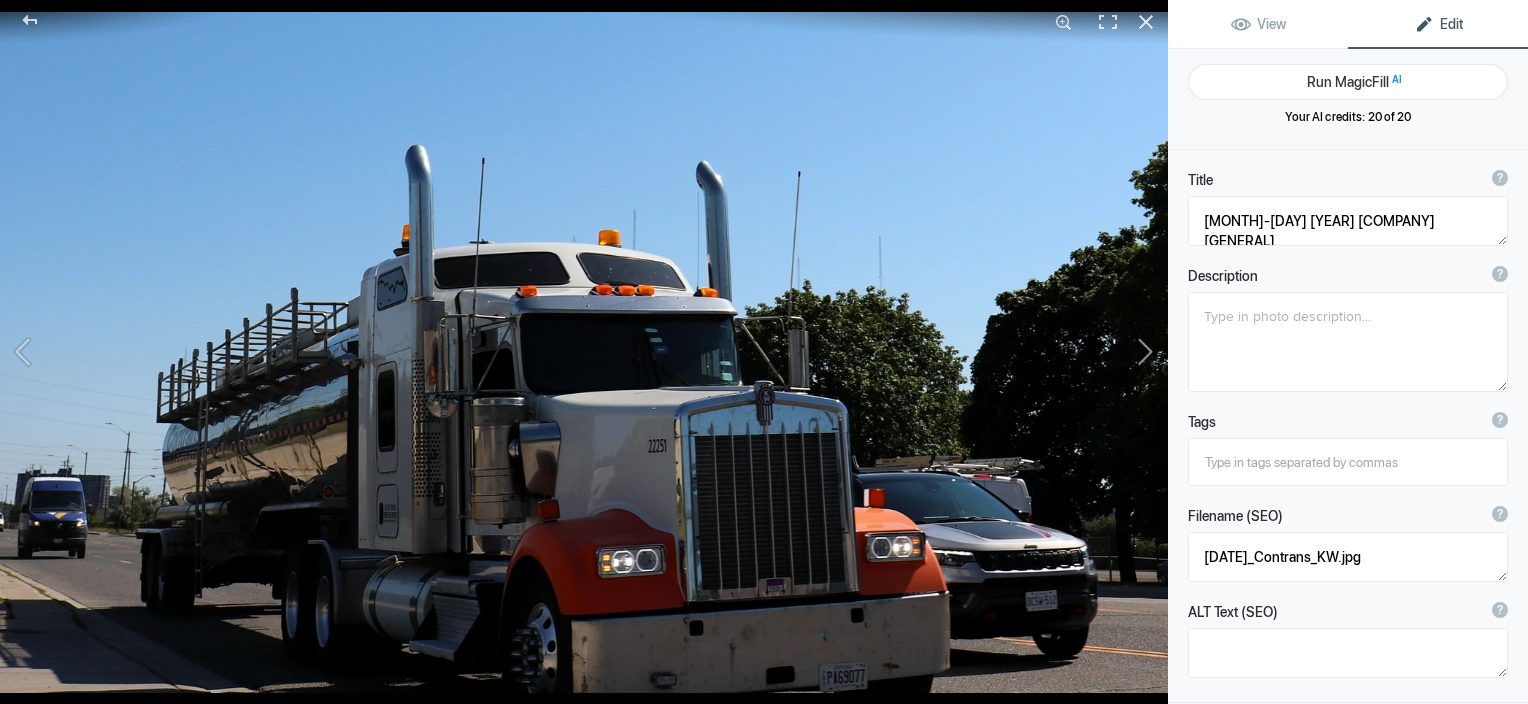 click 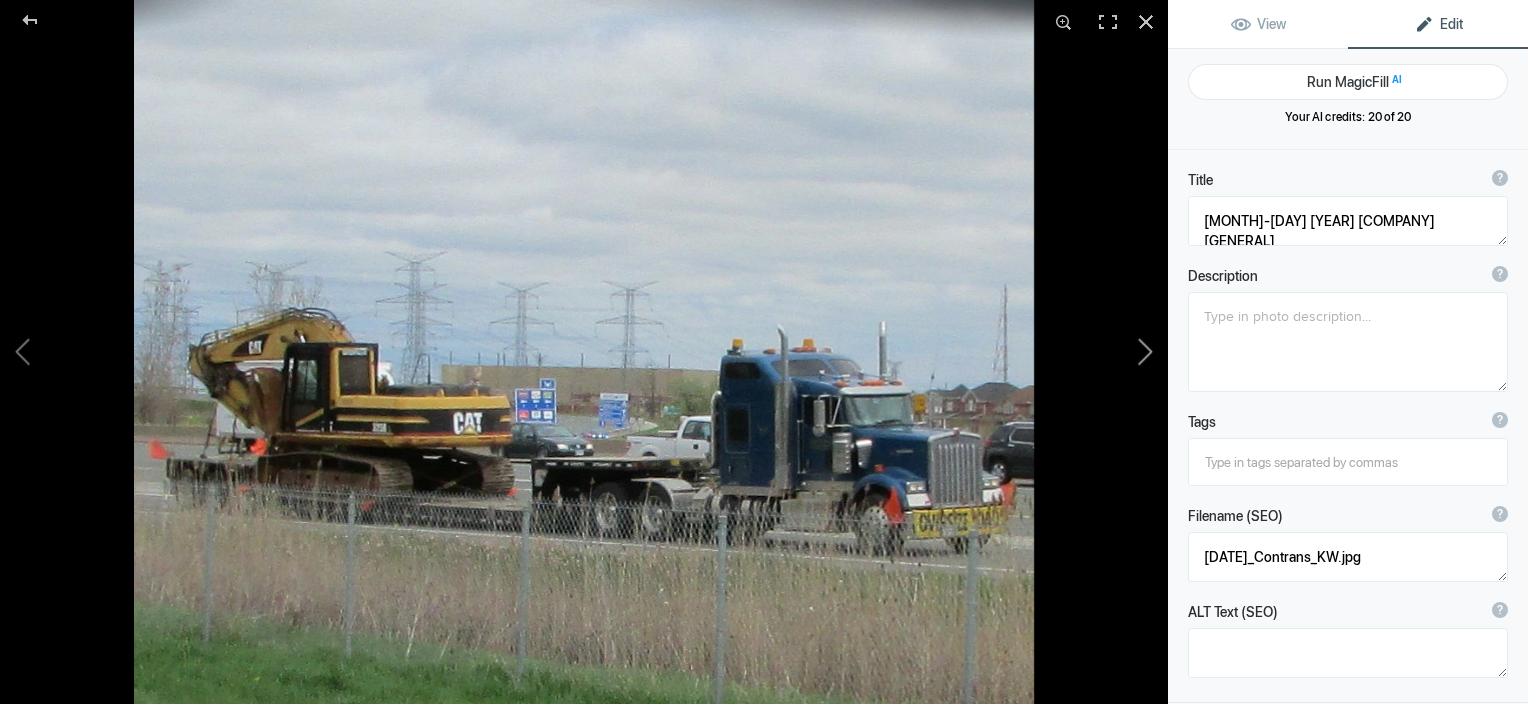 type on "W900 Heavy Haul" 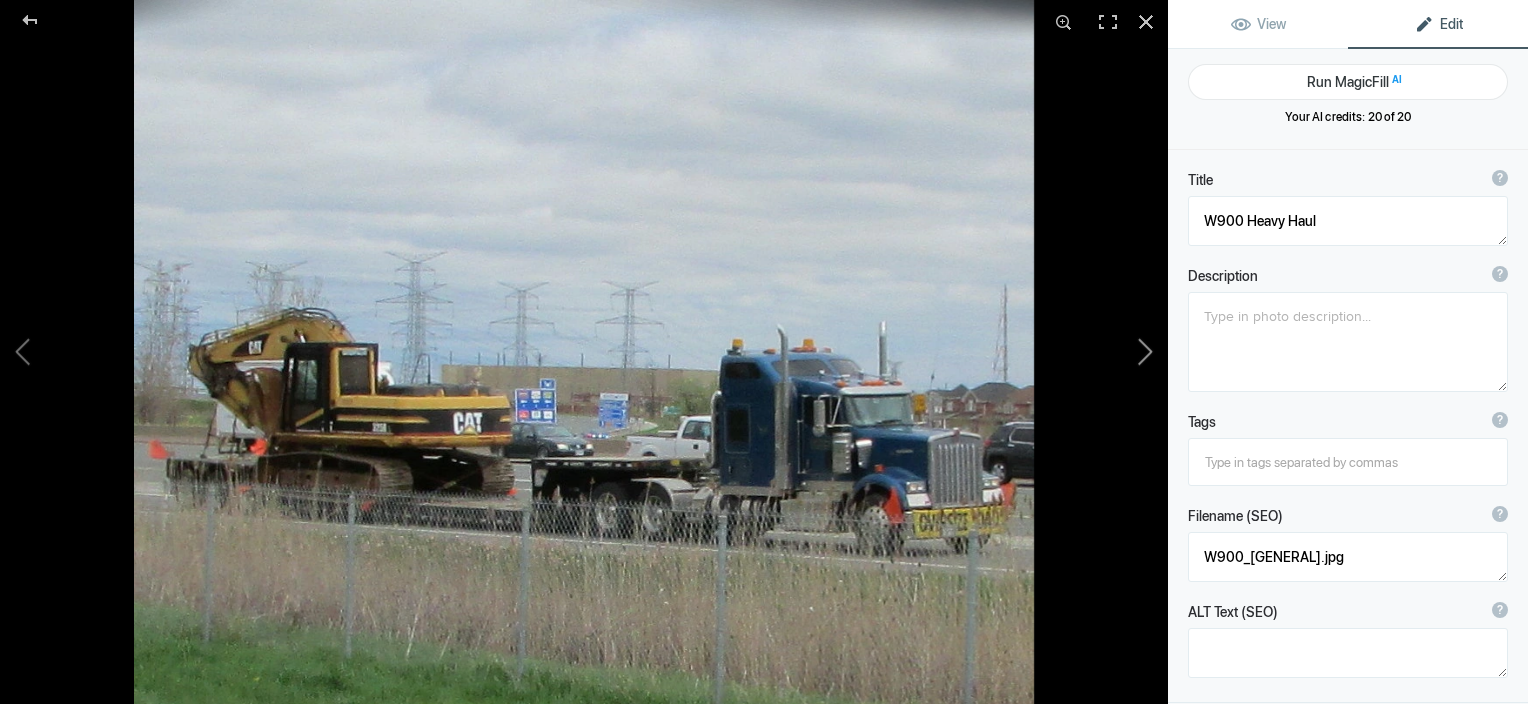 click 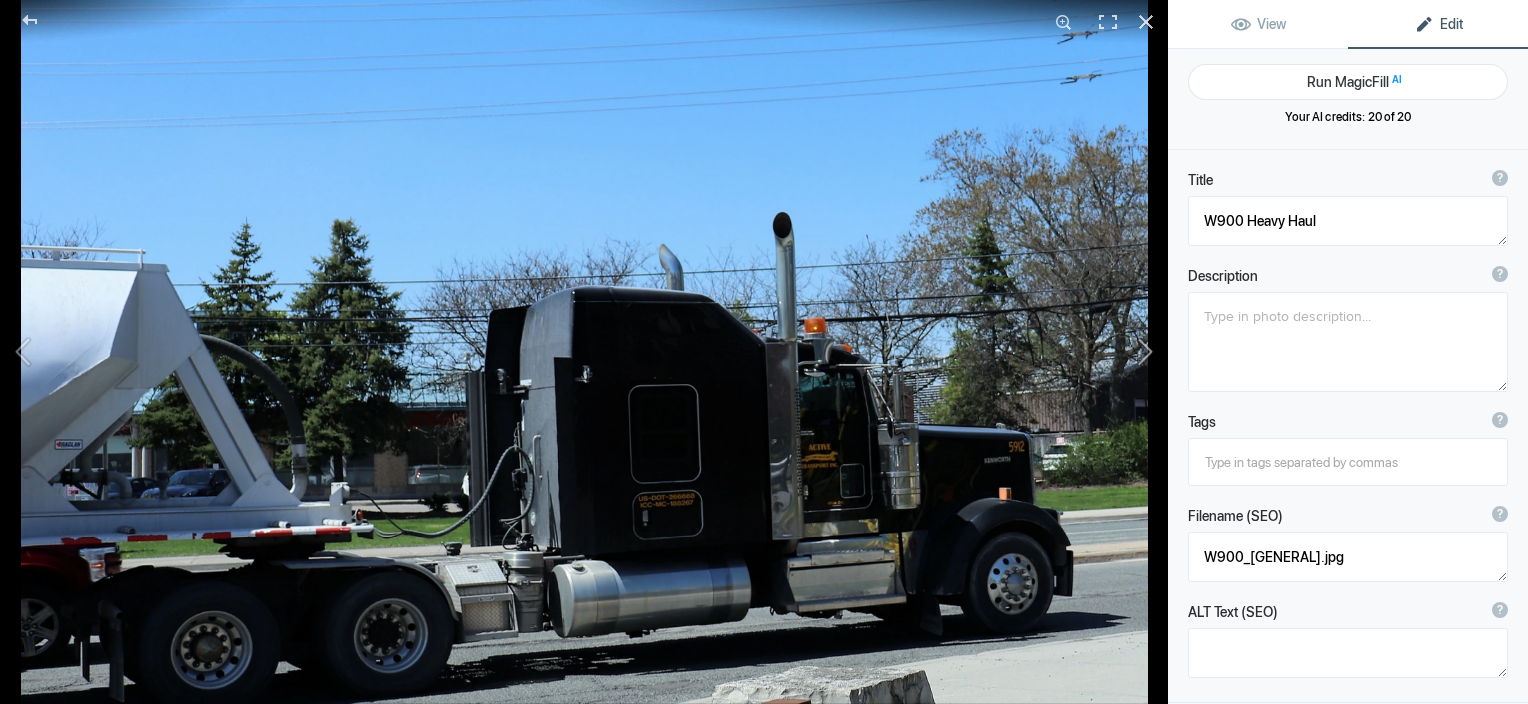 type on "[COMPANY] [TRUCK_MODEL] [MONTH]=[DAY]-[YEAR]" 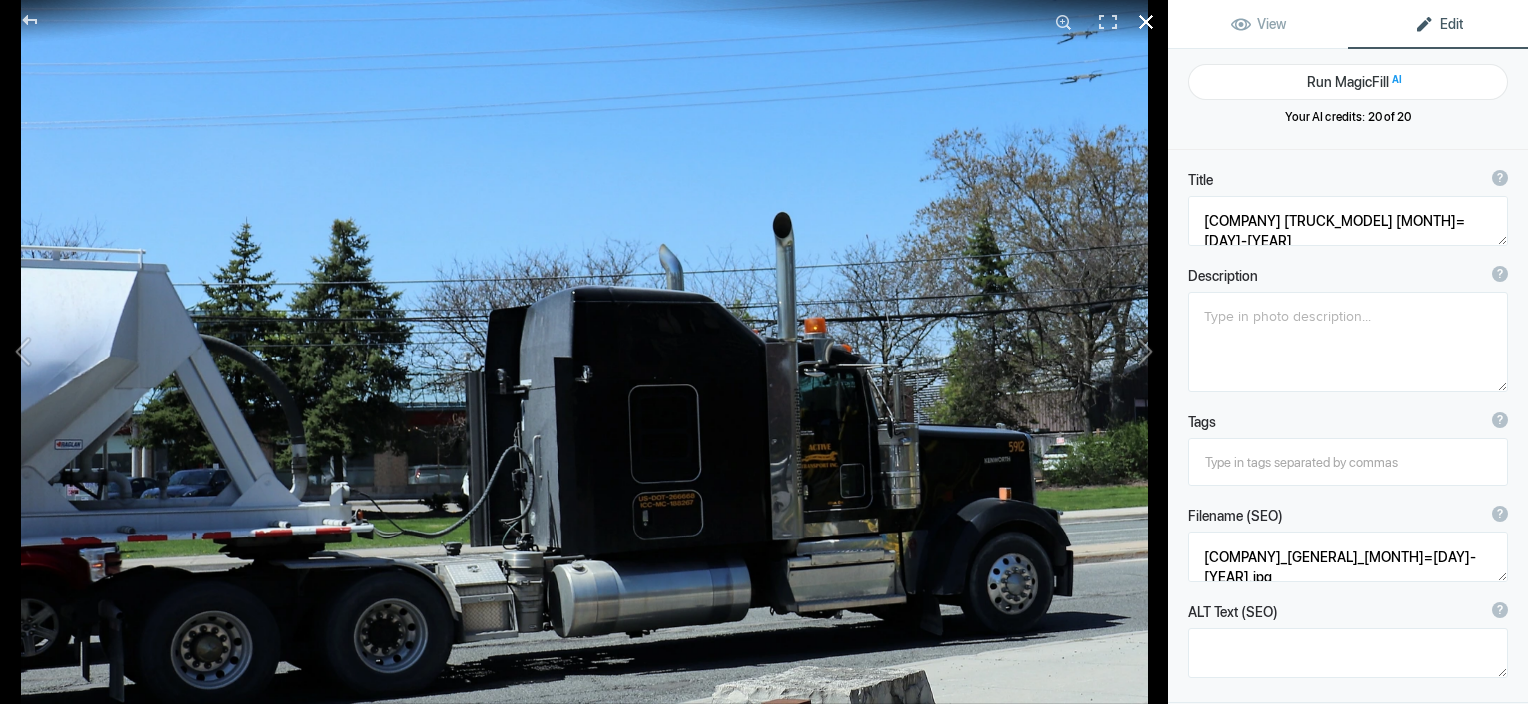 click 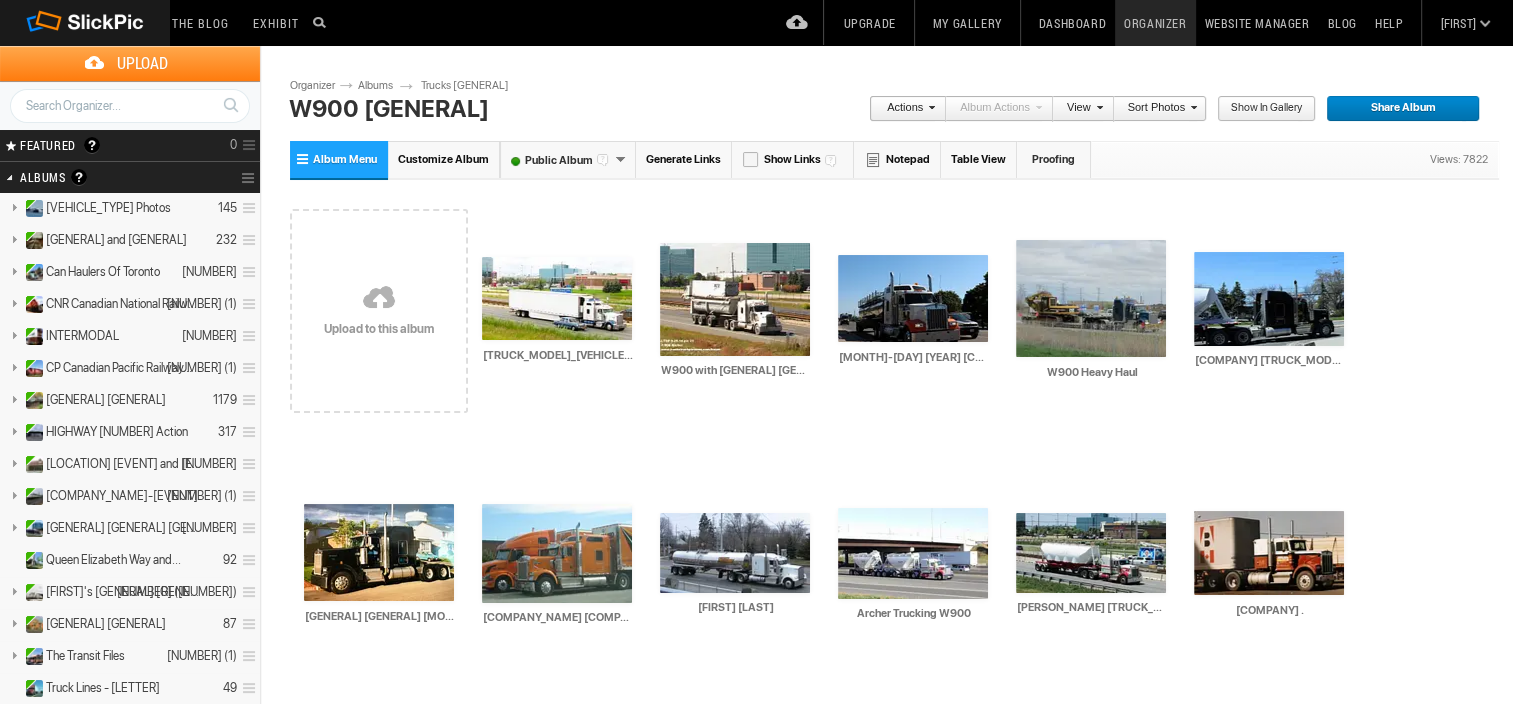 click on "Show in Gallery" at bounding box center [1259, 109] 